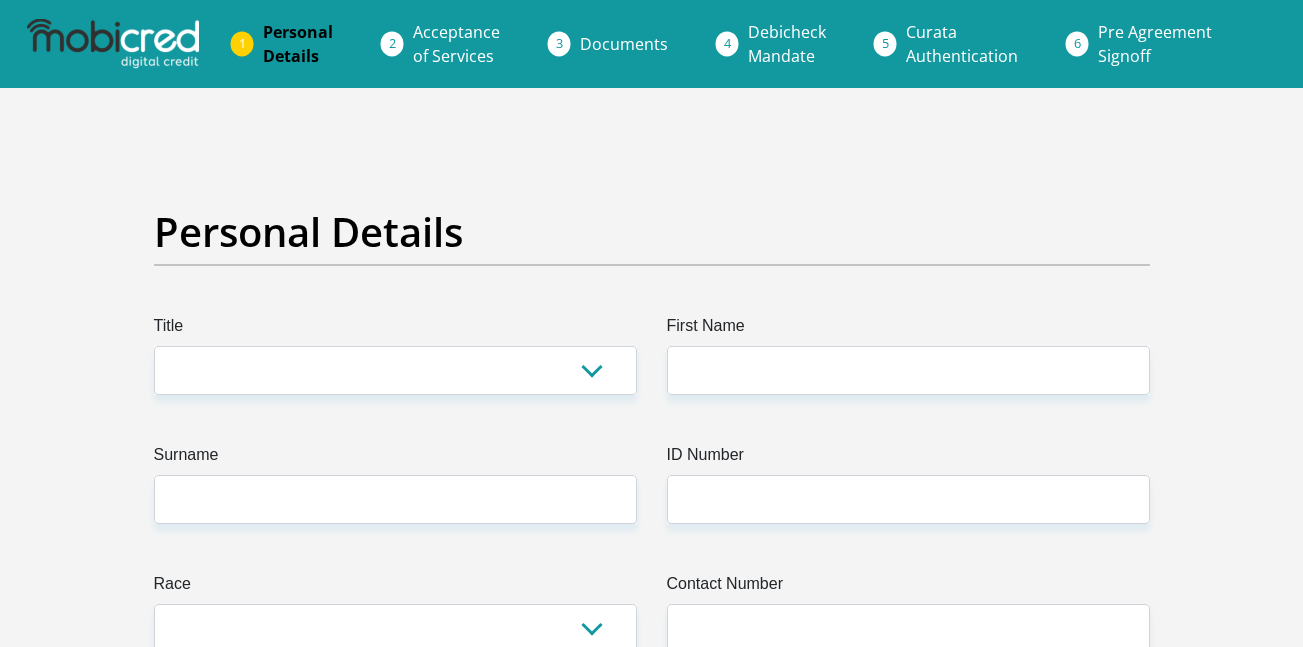 scroll, scrollTop: 0, scrollLeft: 0, axis: both 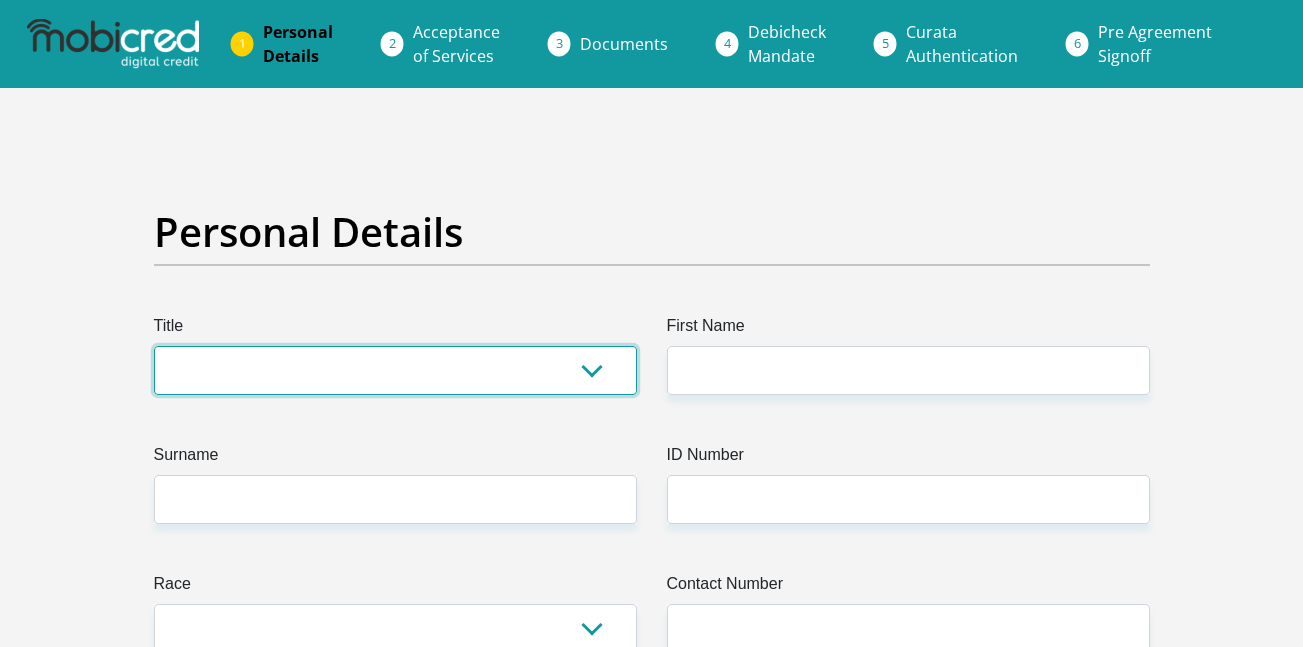 click on "Mr
Ms
Mrs
Dr
Other" at bounding box center (395, 370) 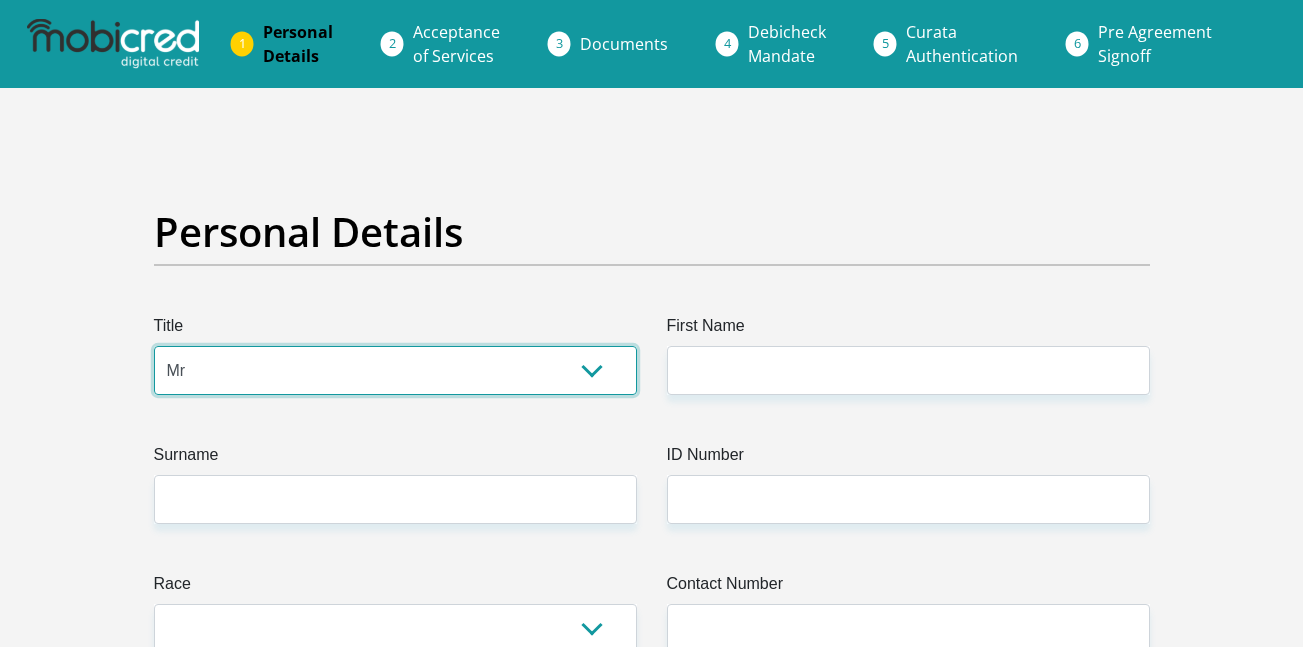 click on "Mr
Ms
Mrs
Dr
Other" at bounding box center (395, 370) 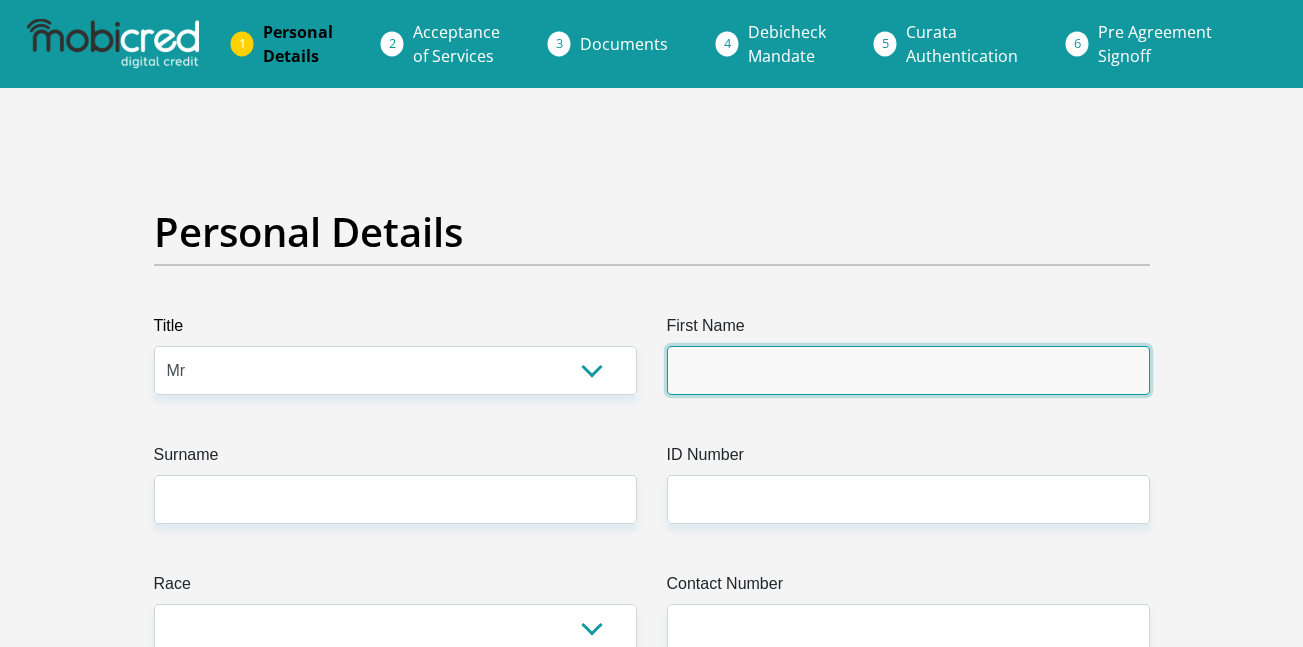 click on "First Name" at bounding box center [908, 370] 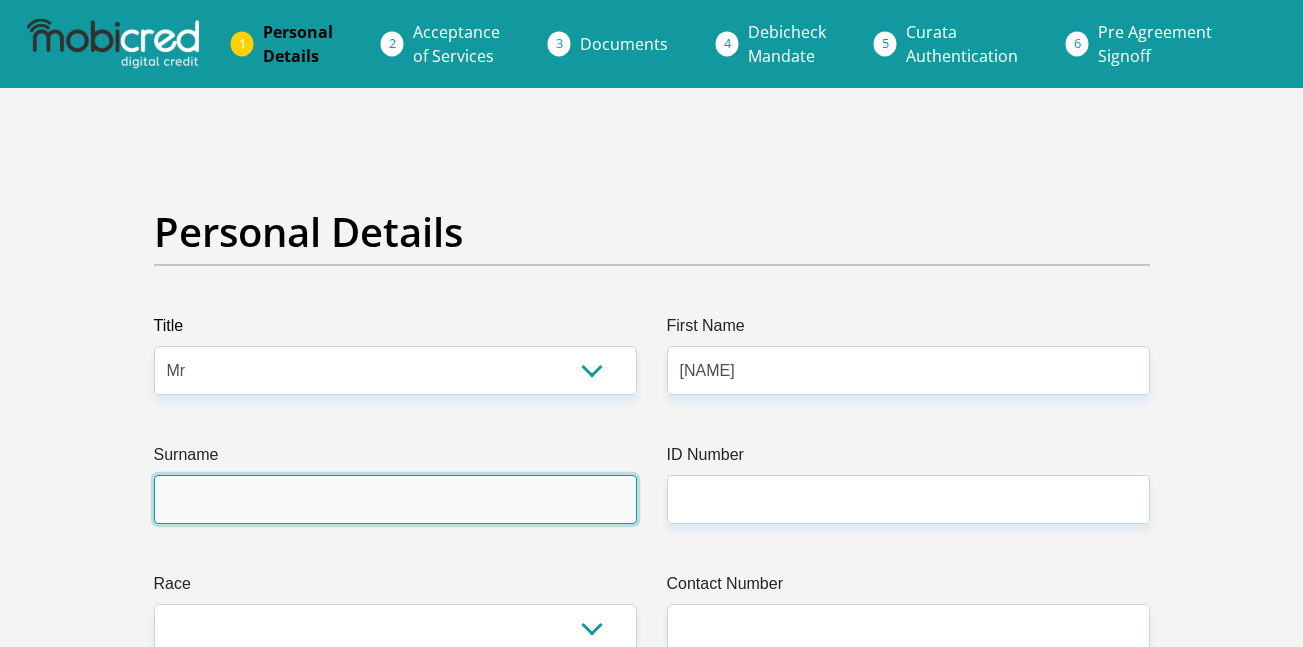 type on "[NAME]" 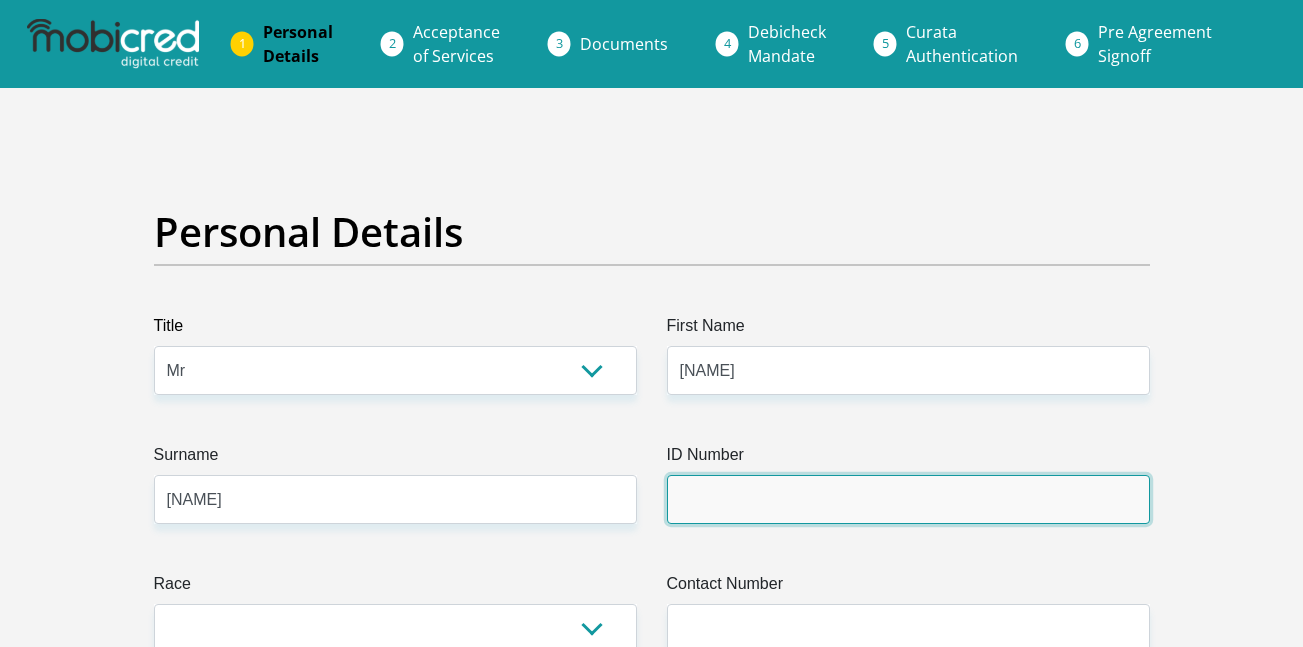 type on "[NUMBER]" 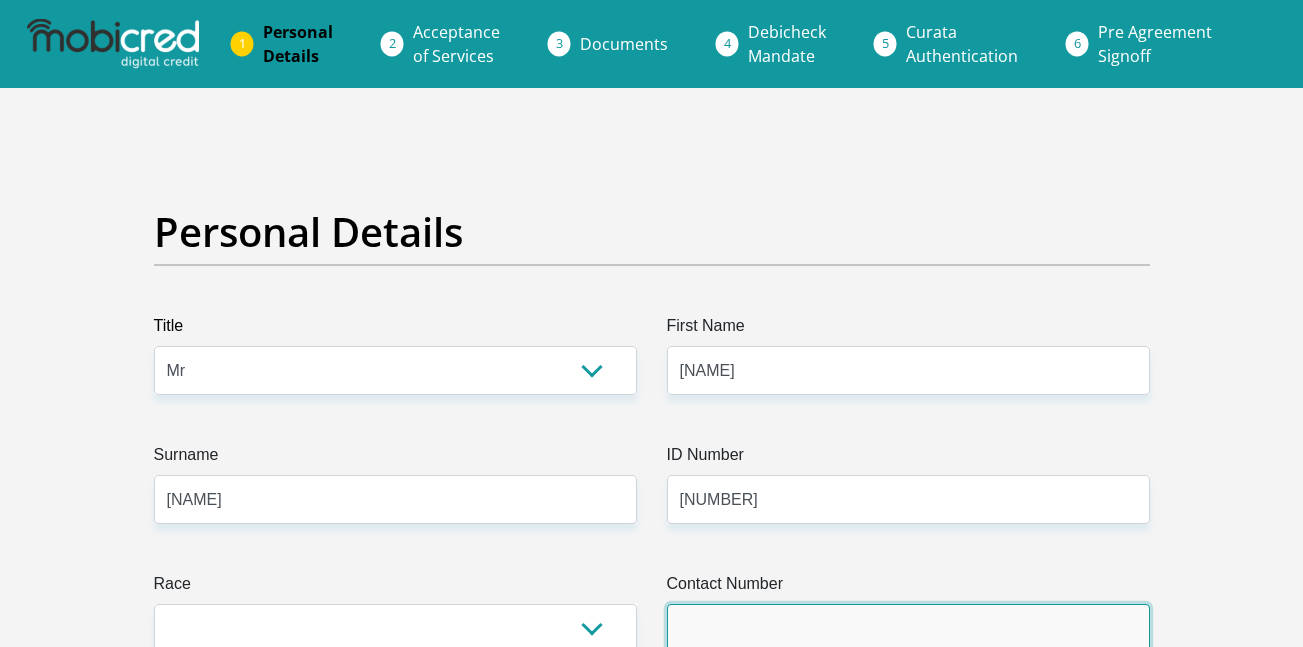 type on "[PHONE]" 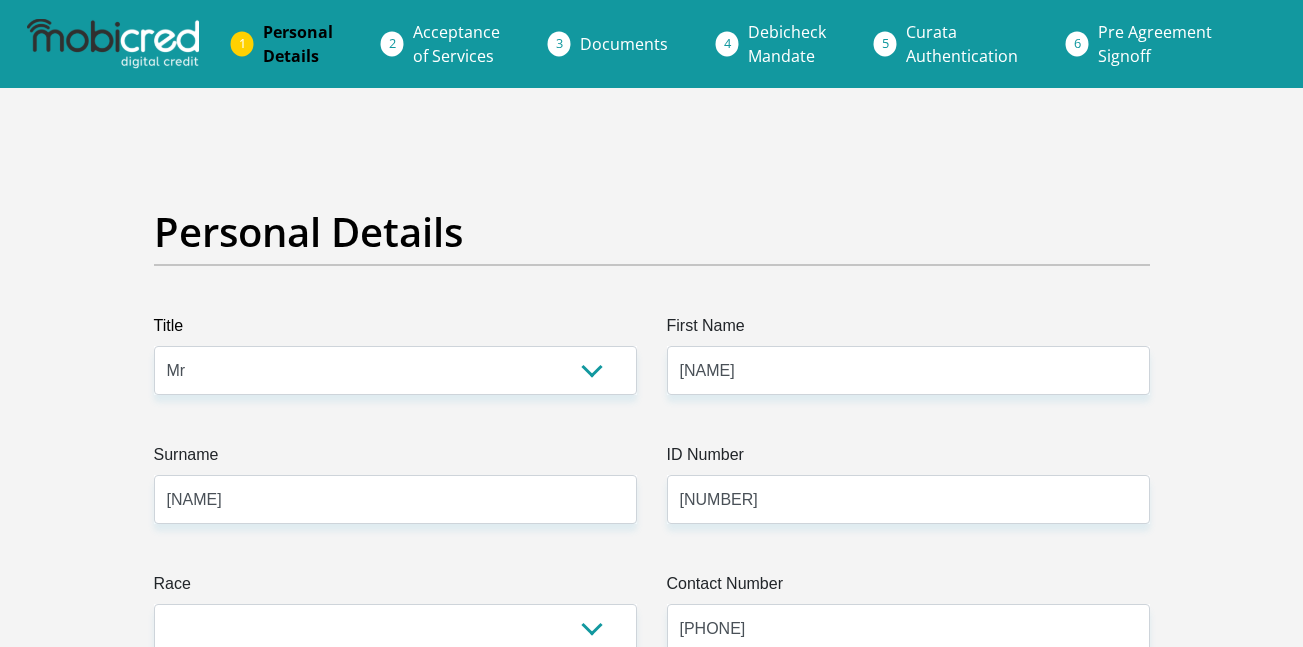 select on "ZAF" 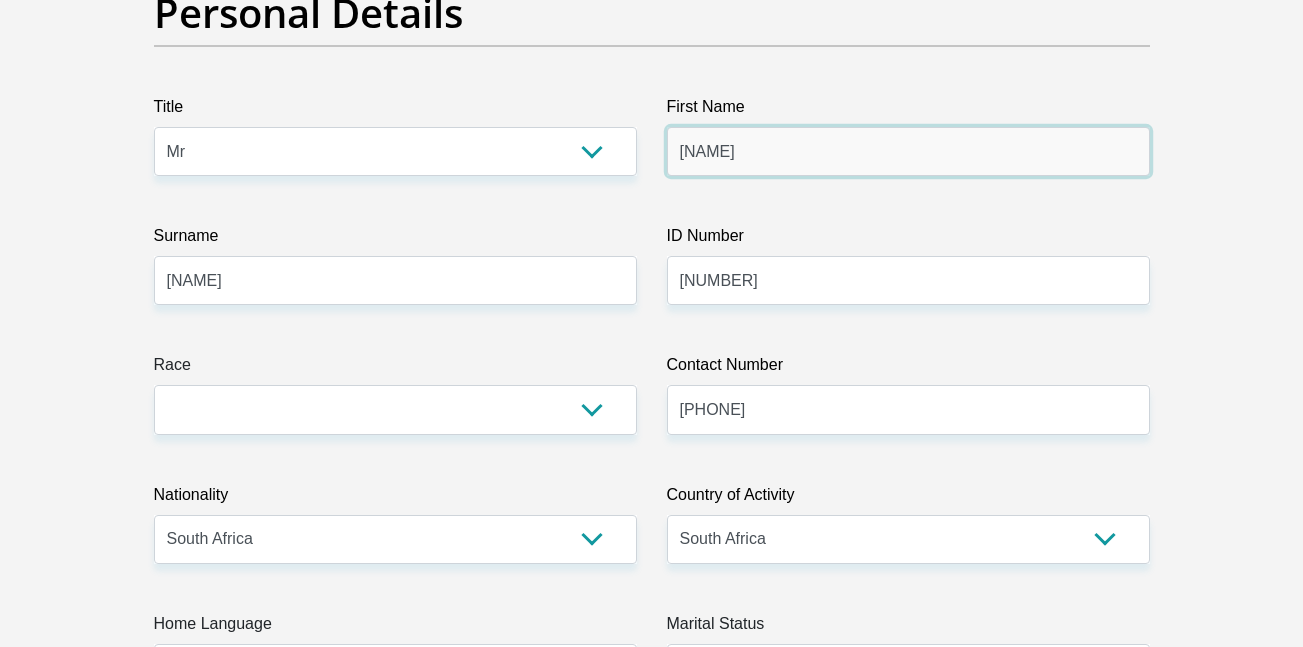 scroll, scrollTop: 223, scrollLeft: 0, axis: vertical 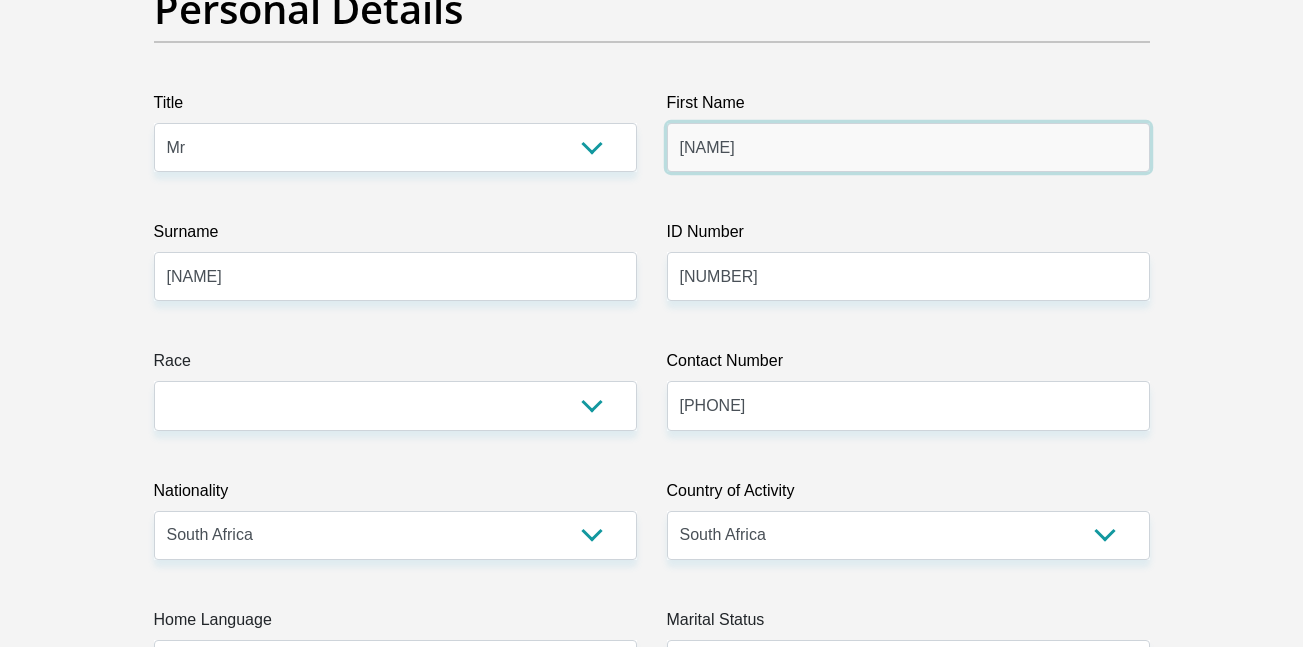 type on "[NAME]" 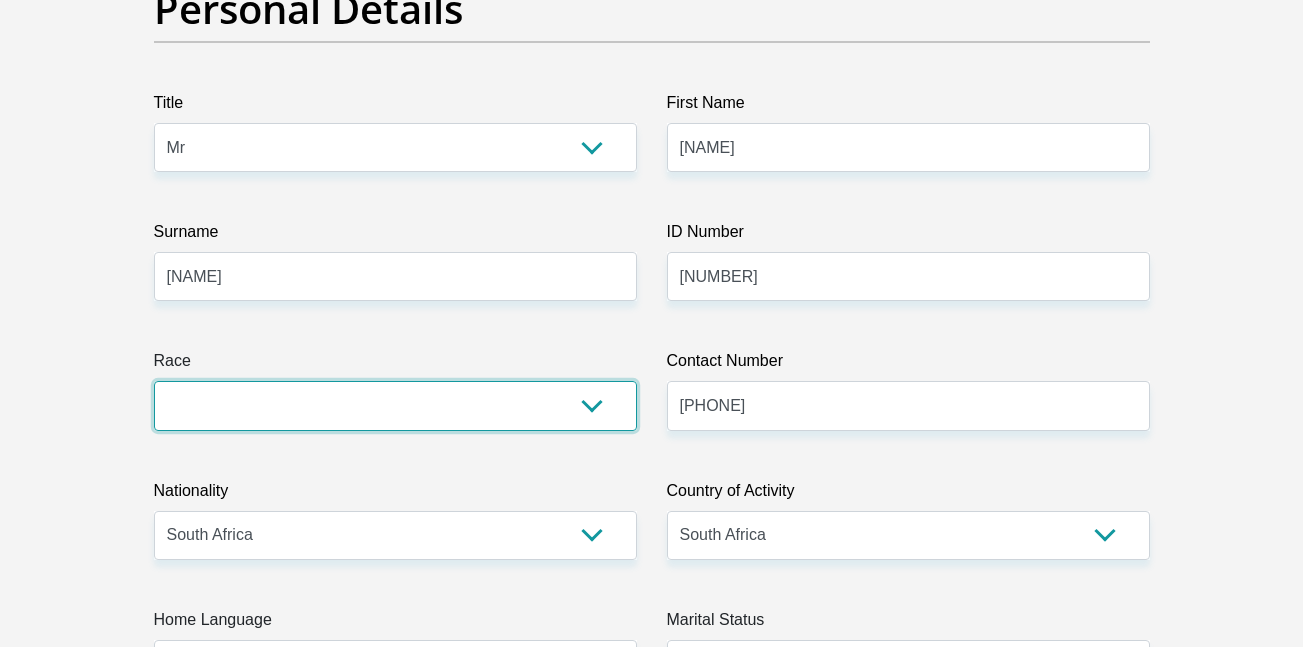 click on "Black
Coloured
Indian
White
Other" at bounding box center [395, 405] 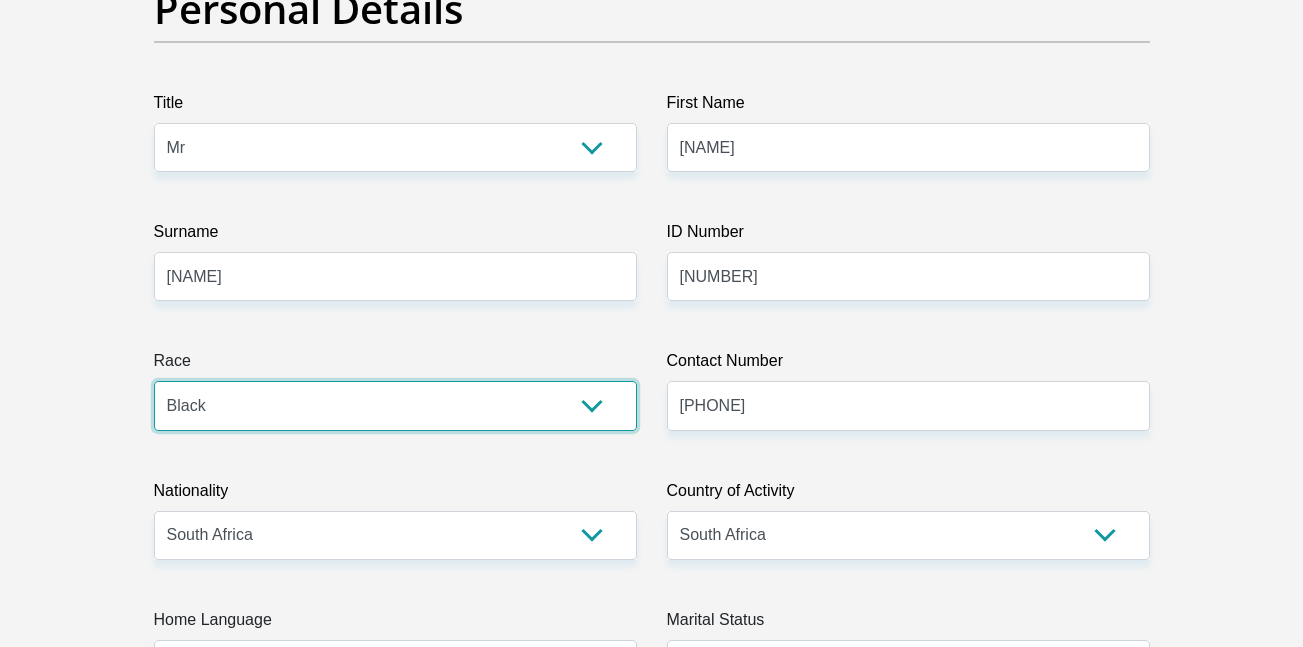 click on "Black
Coloured
Indian
White
Other" at bounding box center [395, 405] 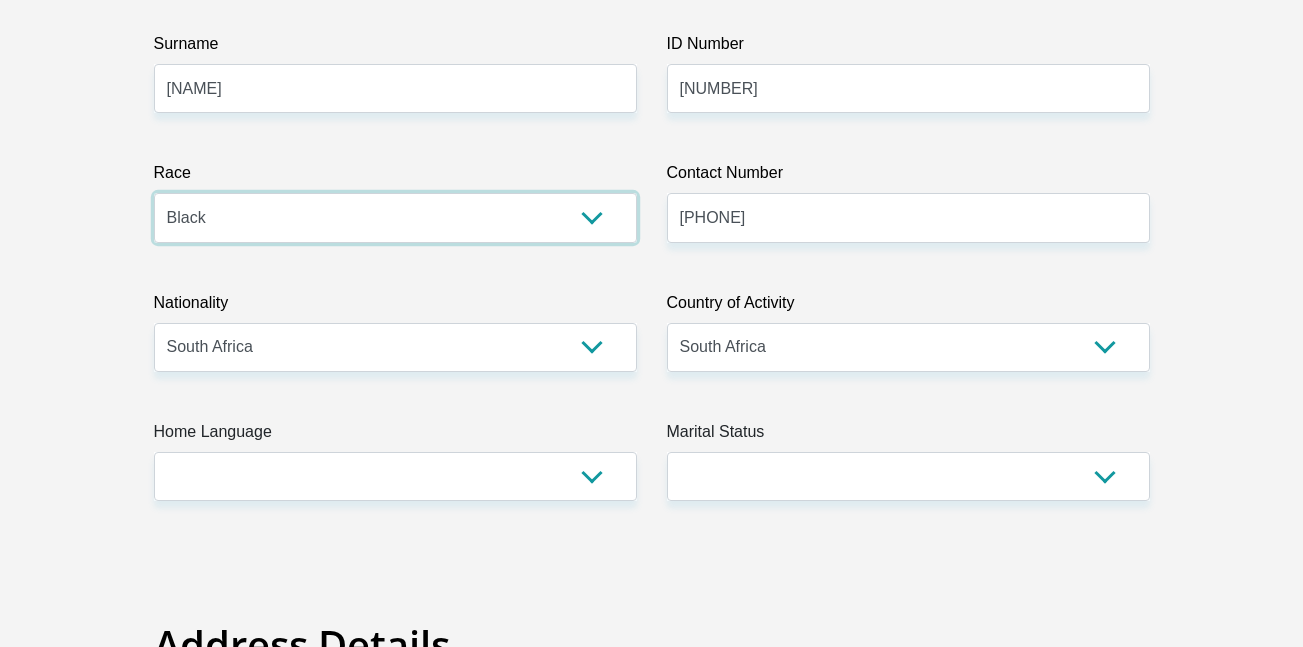 scroll, scrollTop: 412, scrollLeft: 0, axis: vertical 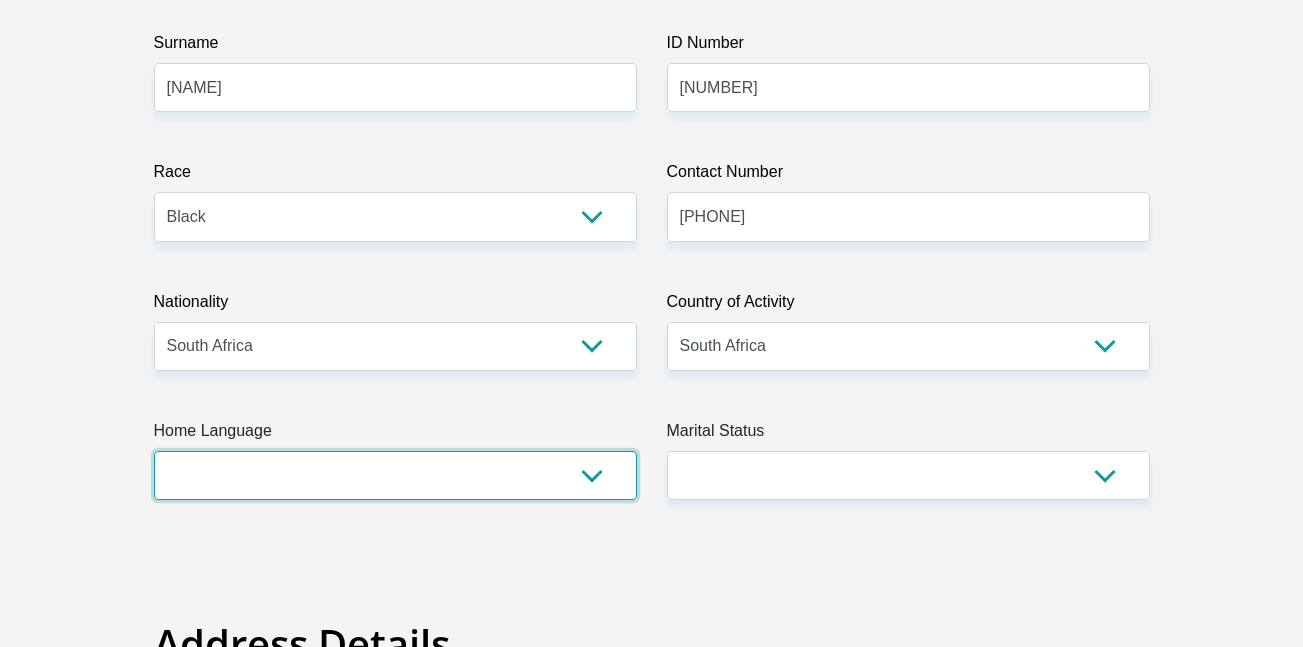 drag, startPoint x: 615, startPoint y: 492, endPoint x: 586, endPoint y: 490, distance: 29.068884 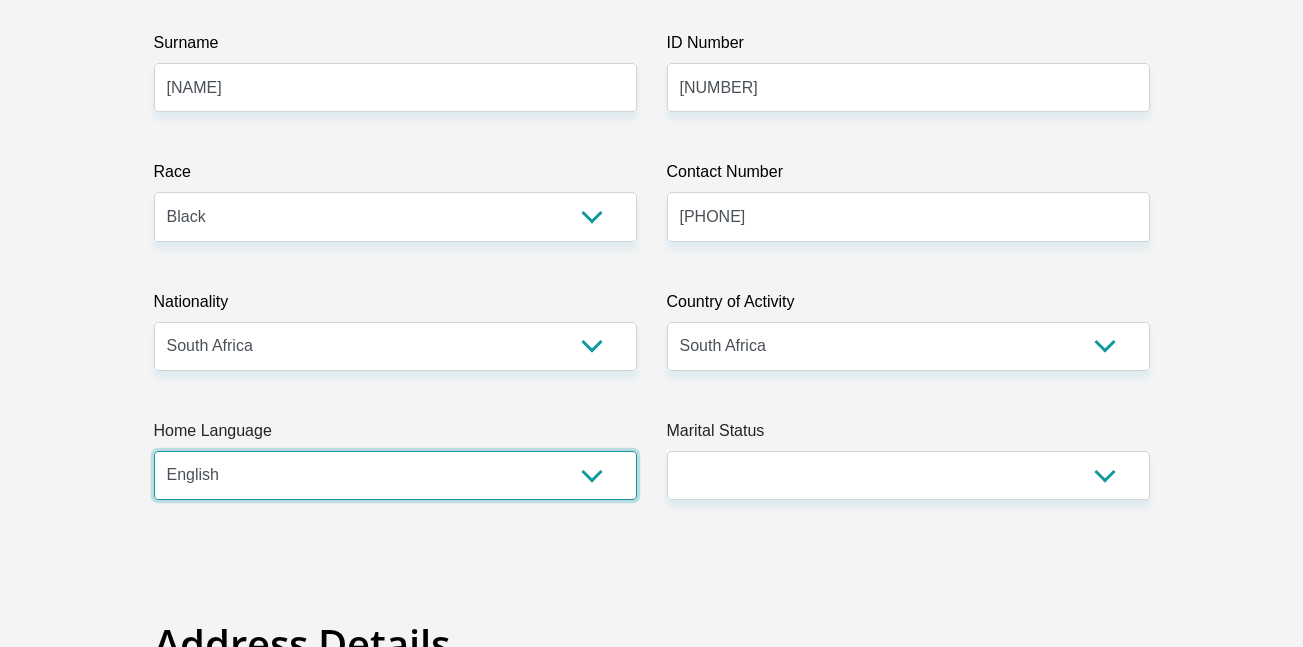 click on "Afrikaans
English
Sepedi
South Ndebele
Southern Sotho
Swati
Tsonga
Tswana
Venda
Xhosa
Zulu
Other" at bounding box center (395, 475) 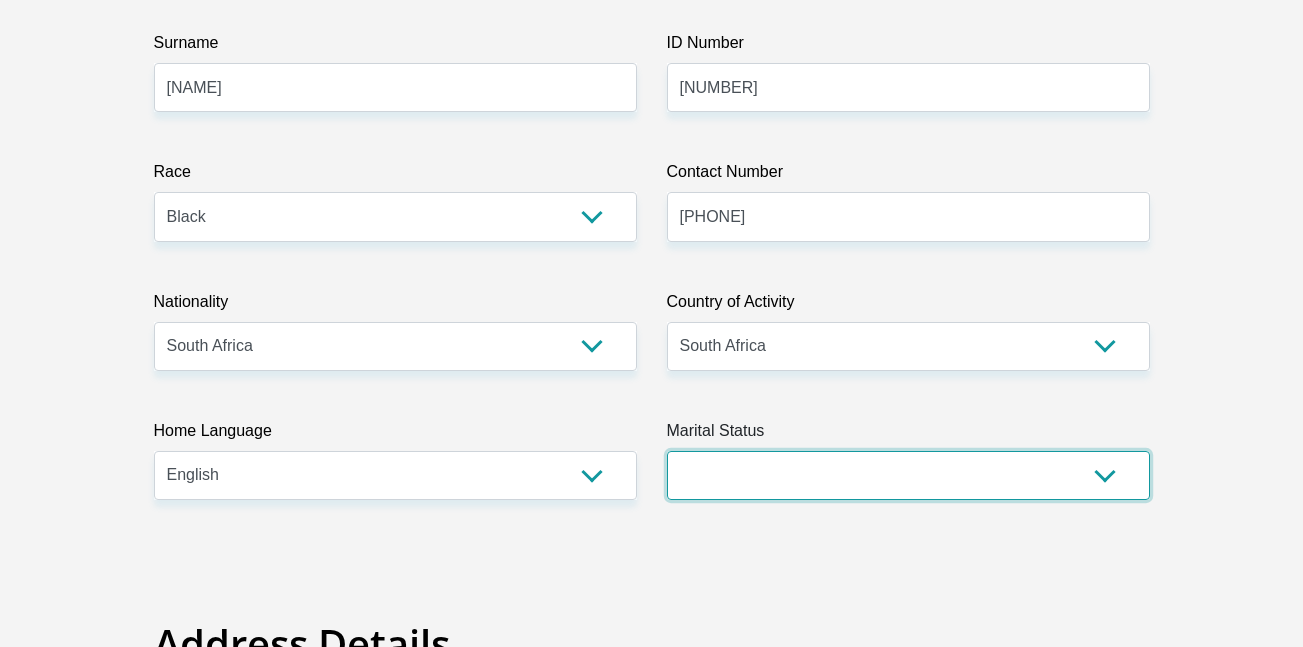 click on "Married ANC
Single
Divorced
Widowed
Married COP or Customary Law" at bounding box center (908, 475) 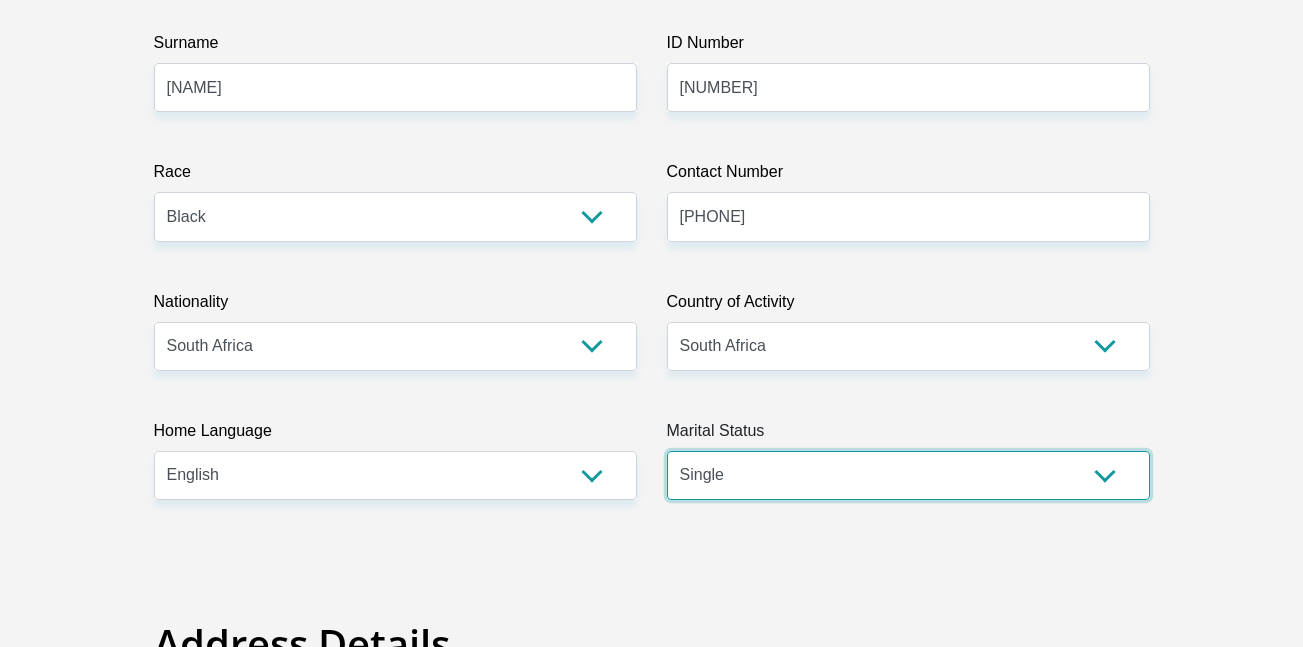 click on "Married ANC
Single
Divorced
Widowed
Married COP or Customary Law" at bounding box center (908, 475) 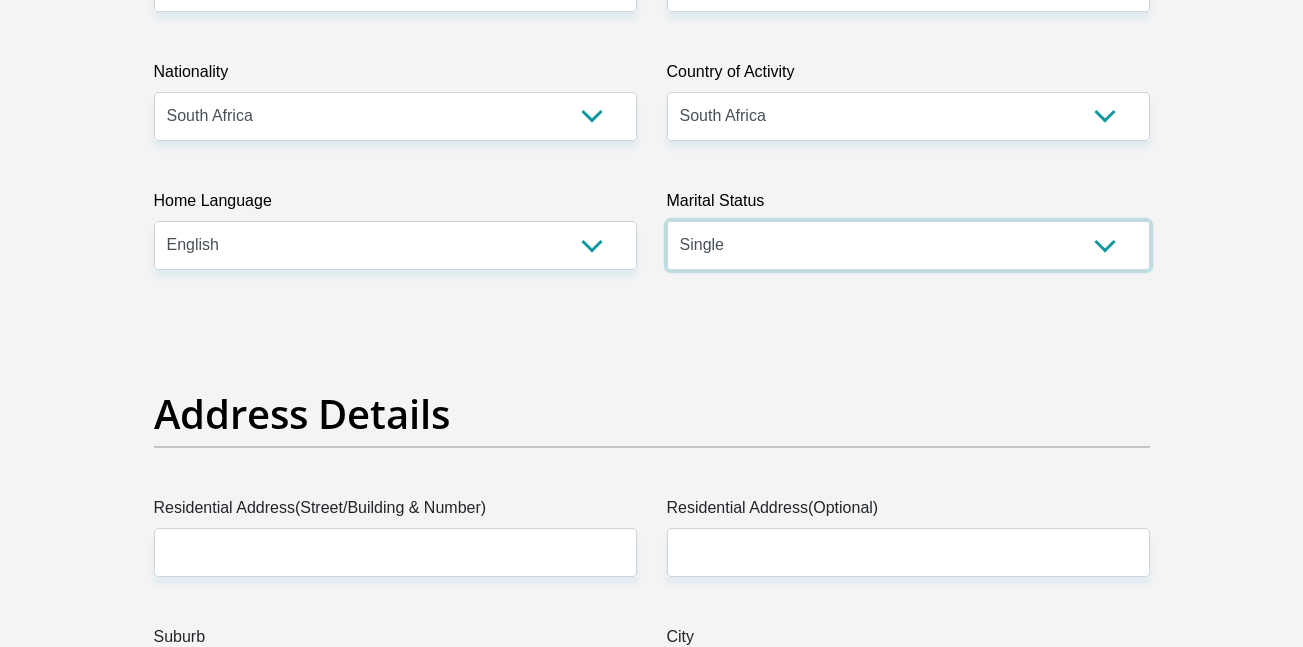 scroll, scrollTop: 764, scrollLeft: 0, axis: vertical 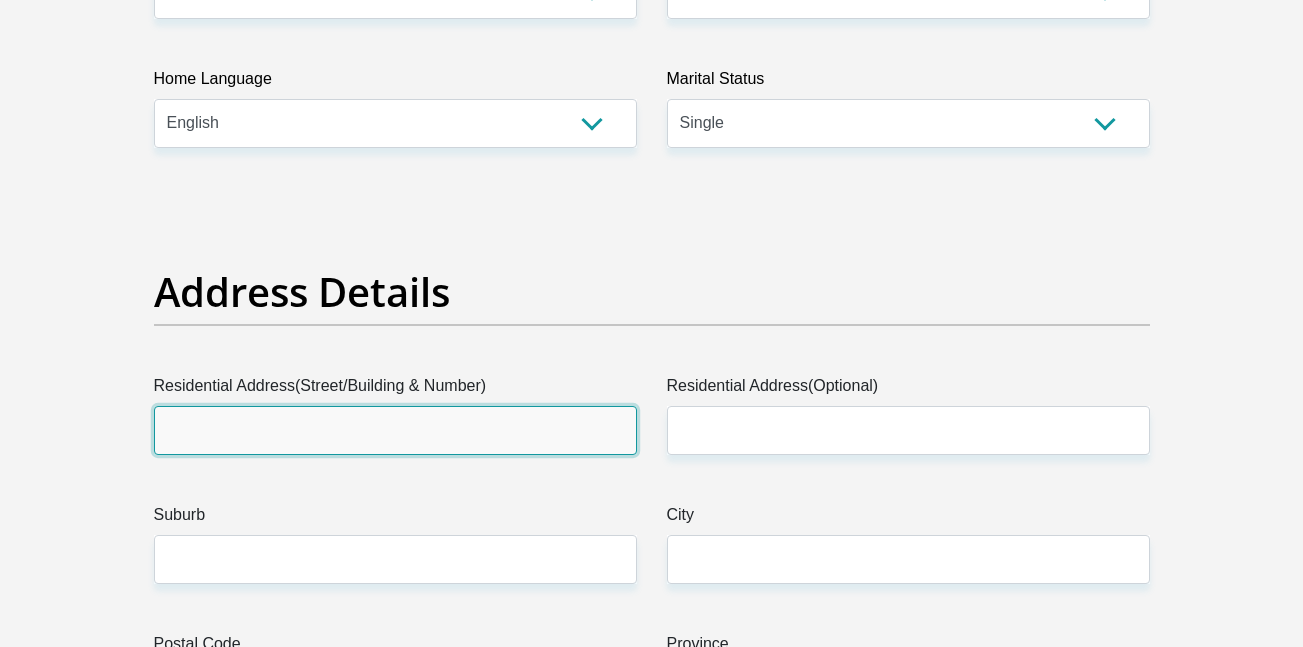 click on "Residential Address(Street/Building & Number)" at bounding box center [395, 430] 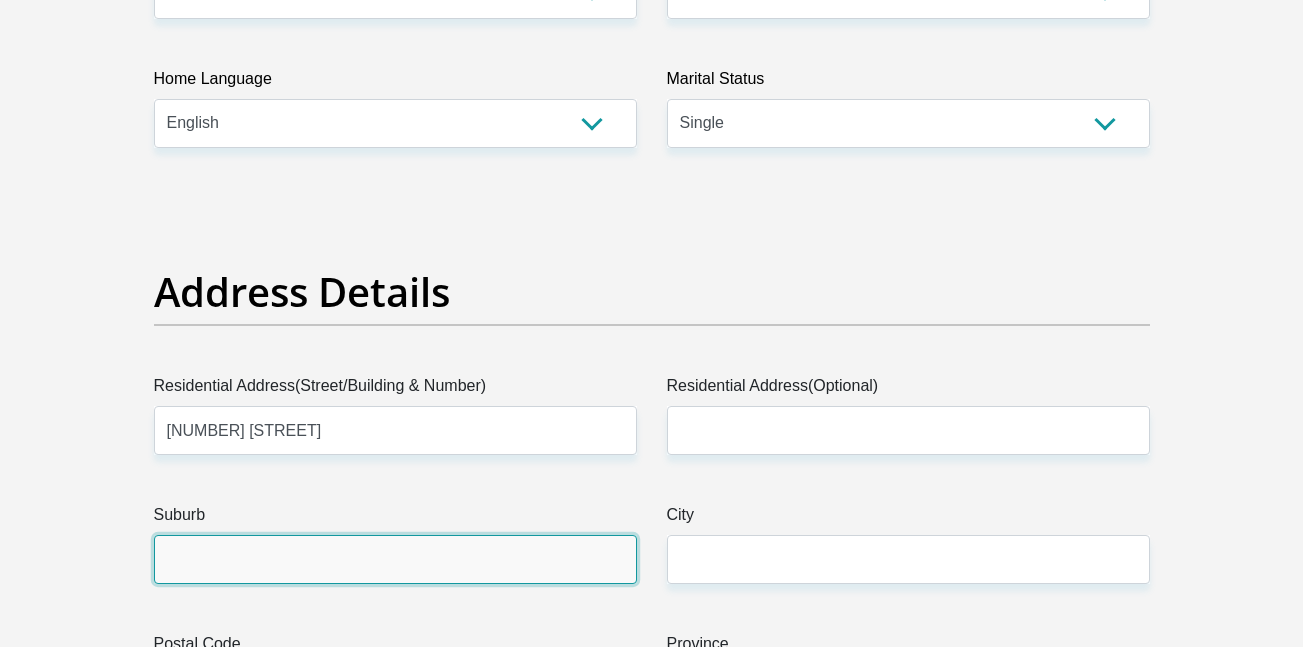 type on "Roodepoort" 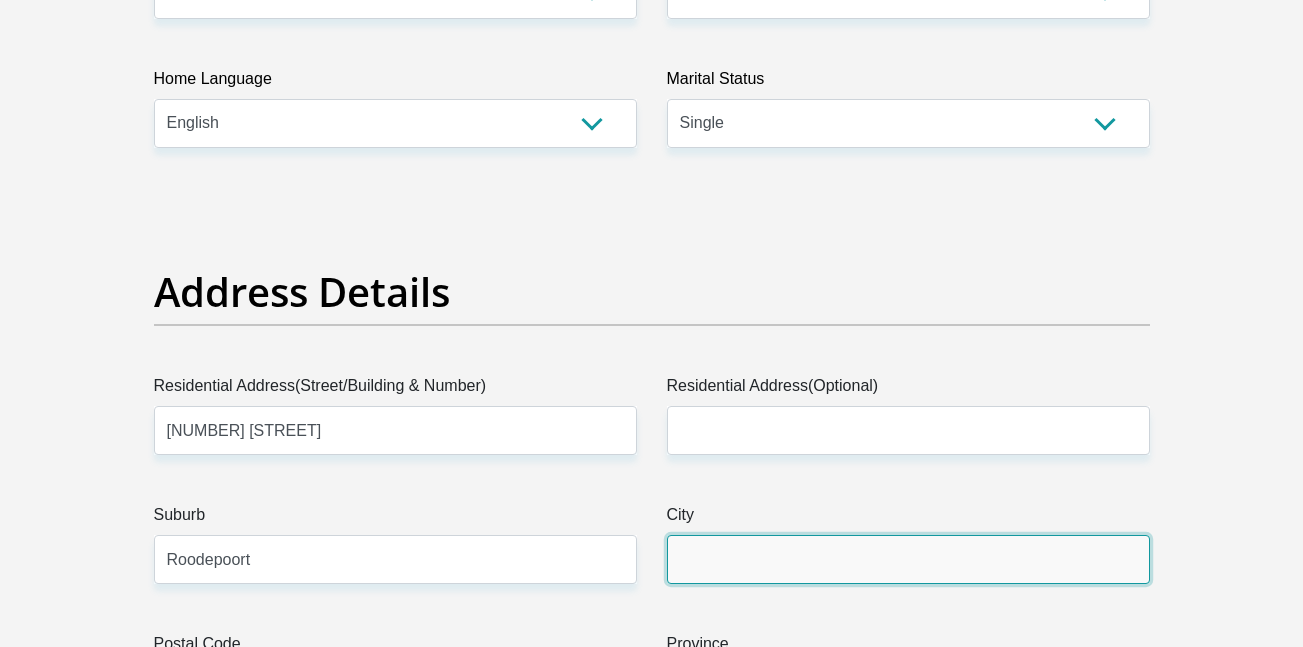 type on "Roodepoort" 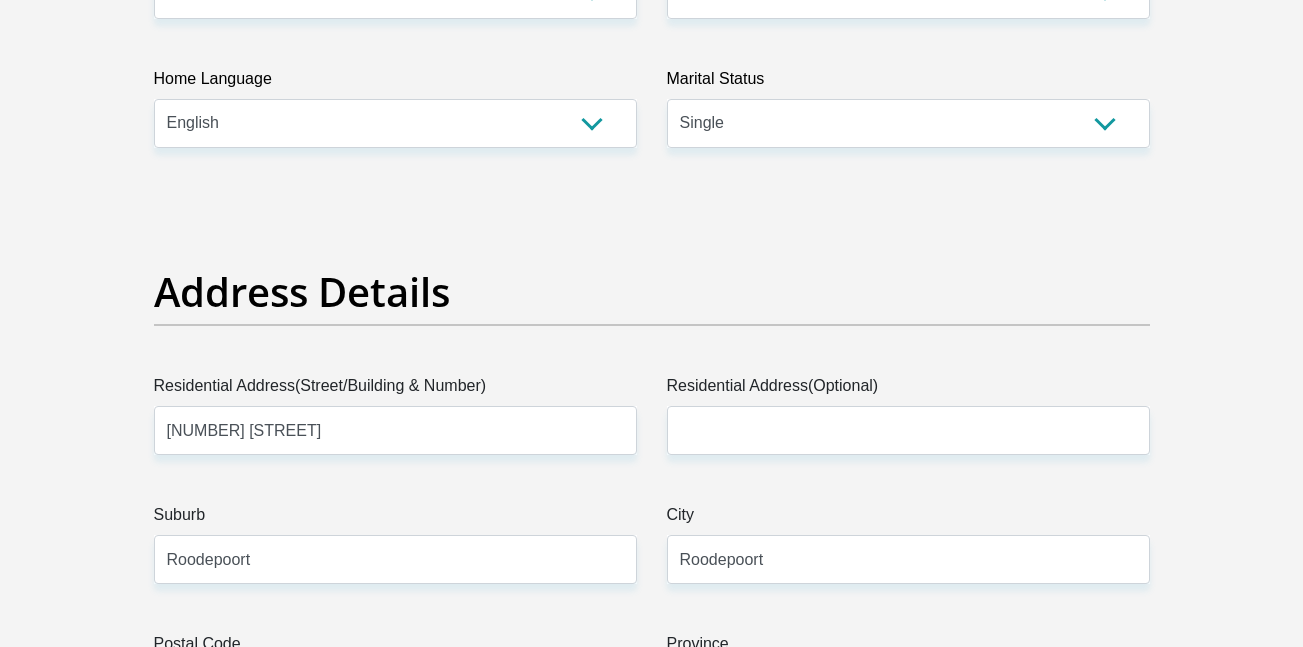 type on "1724" 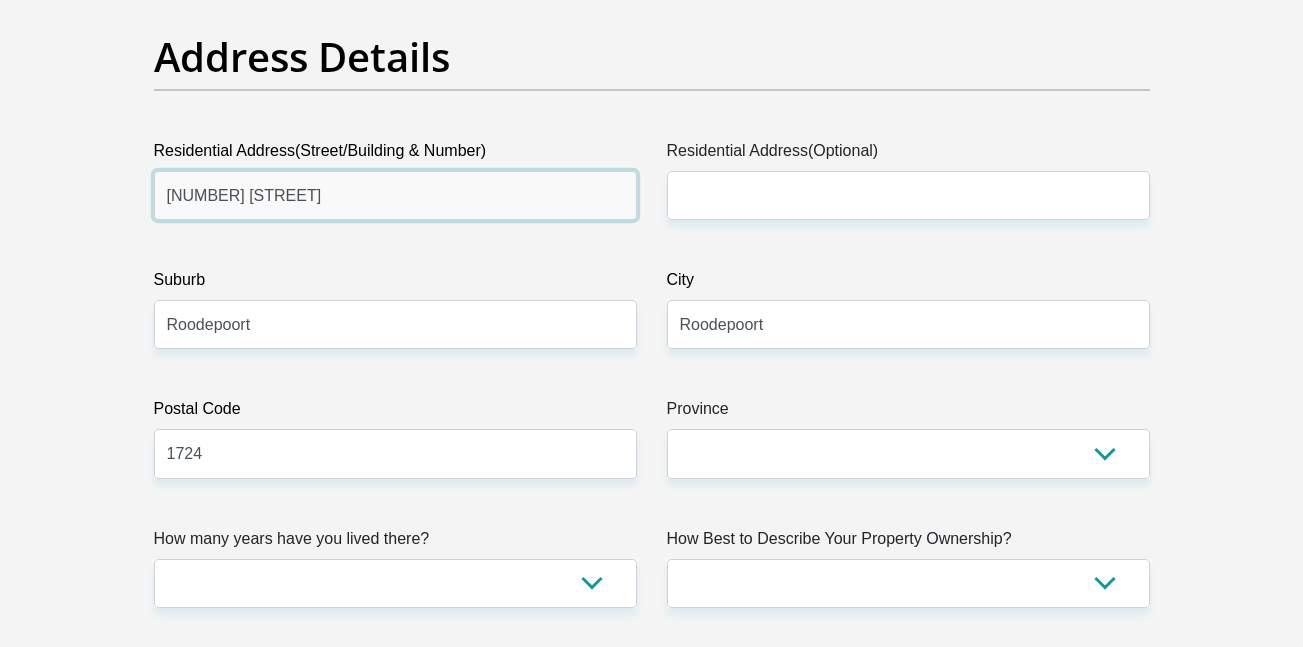 scroll, scrollTop: 1000, scrollLeft: 0, axis: vertical 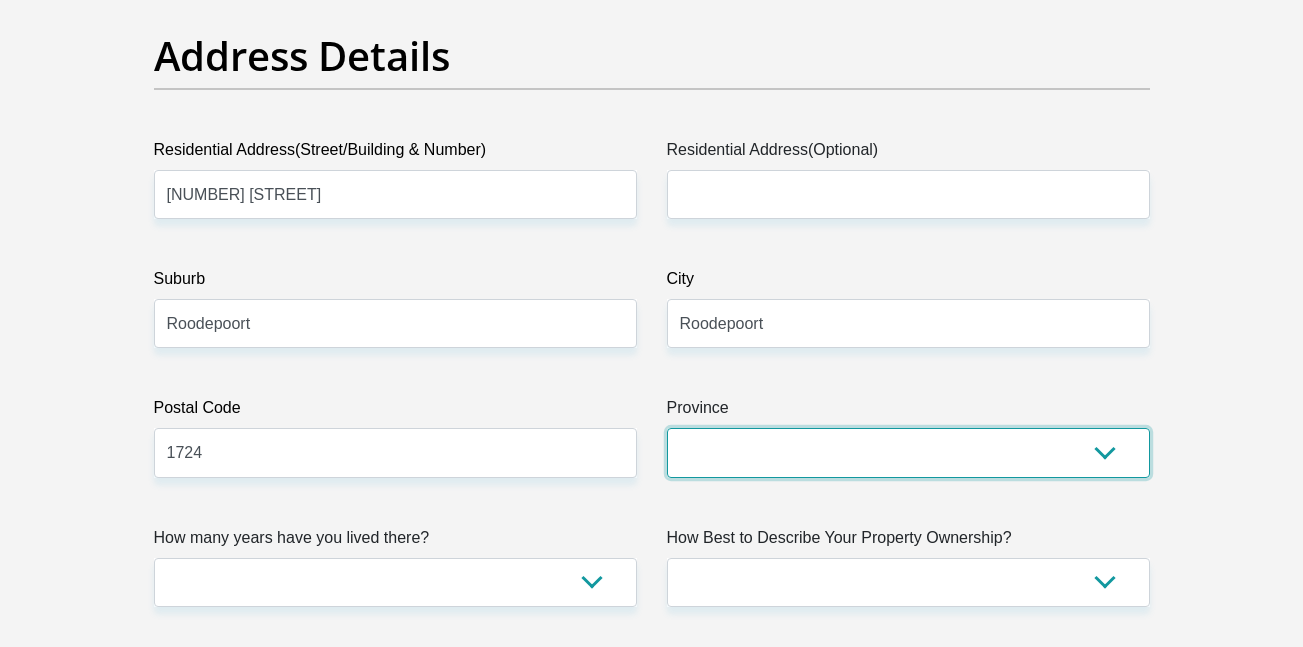 click on "Eastern Cape
Free State
Gauteng
KwaZulu-Natal
Limpopo
Mpumalanga
Northern Cape
North West
Western Cape" at bounding box center (908, 452) 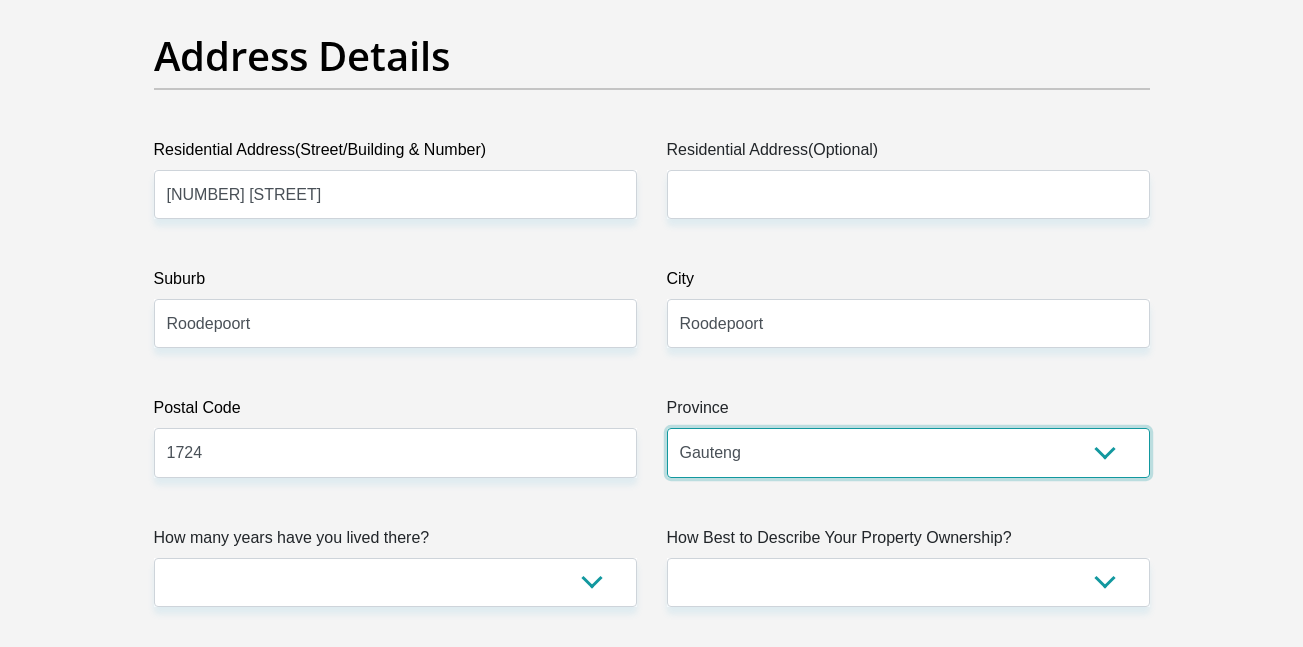 click on "Eastern Cape
Free State
Gauteng
KwaZulu-Natal
Limpopo
Mpumalanga
Northern Cape
North West
Western Cape" at bounding box center [908, 452] 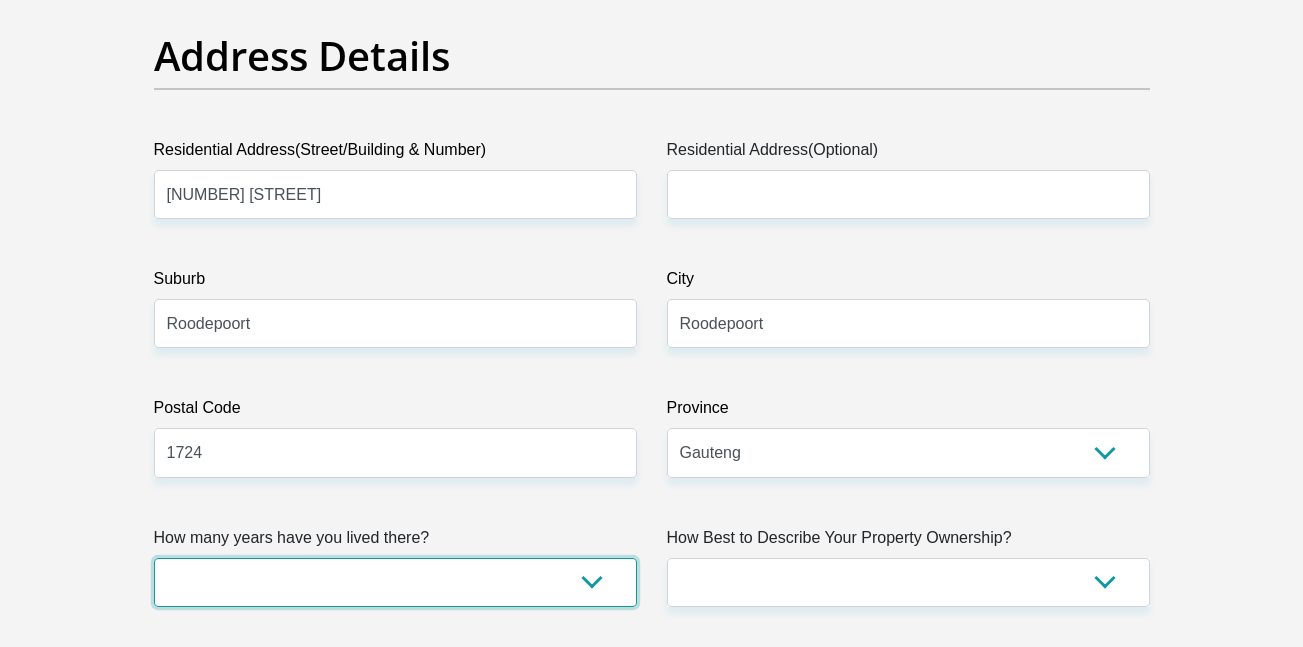 click on "less than 1 year
1-3 years
3-5 years
5+ years" at bounding box center [395, 582] 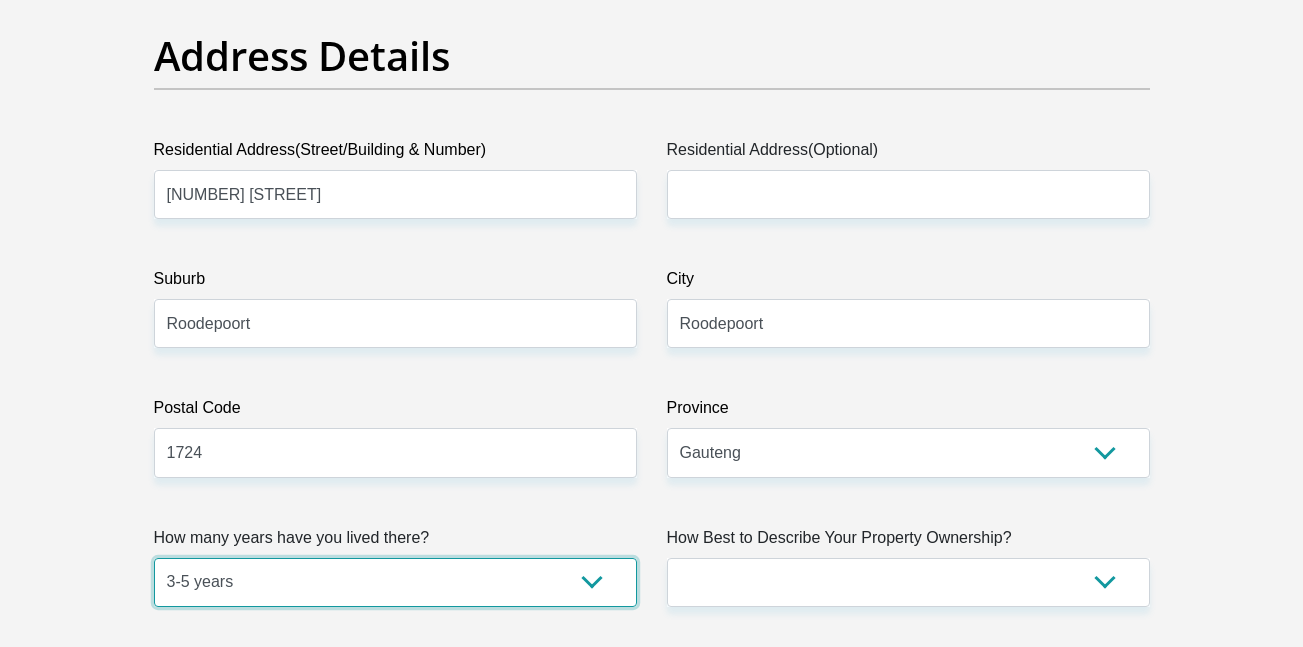 click on "less than 1 year
1-3 years
3-5 years
5+ years" at bounding box center [395, 582] 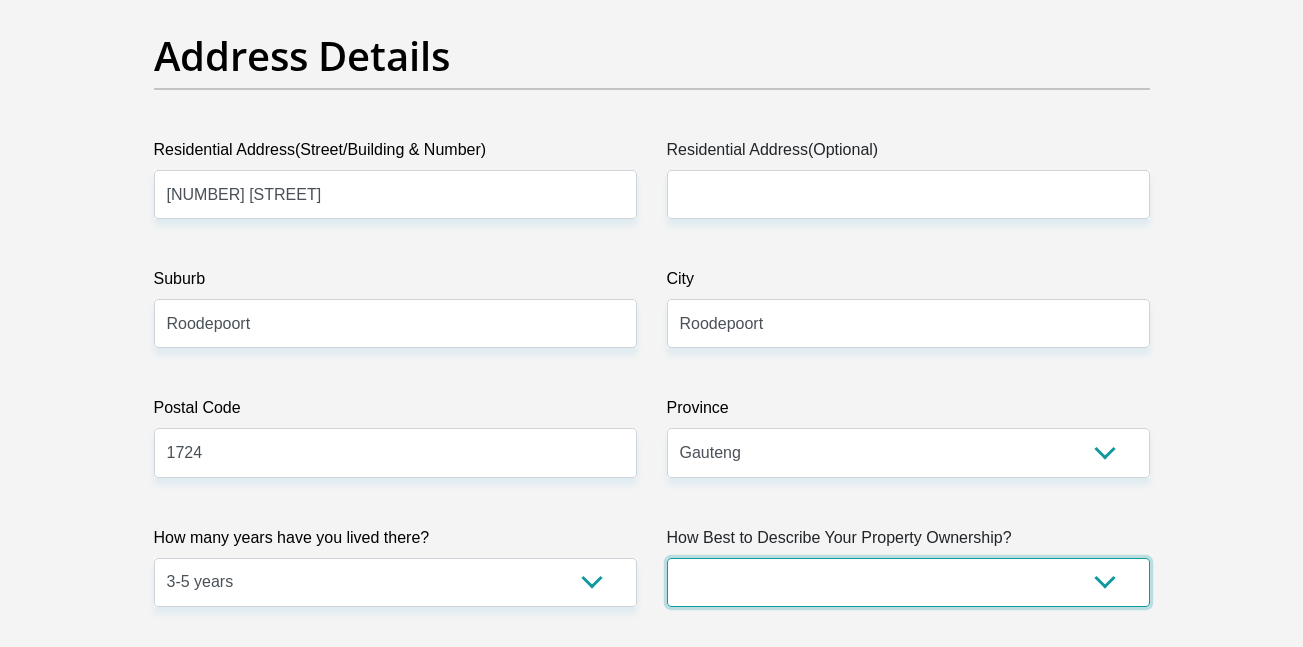click on "Owned
Rented
Family Owned
Company Dwelling" at bounding box center [908, 582] 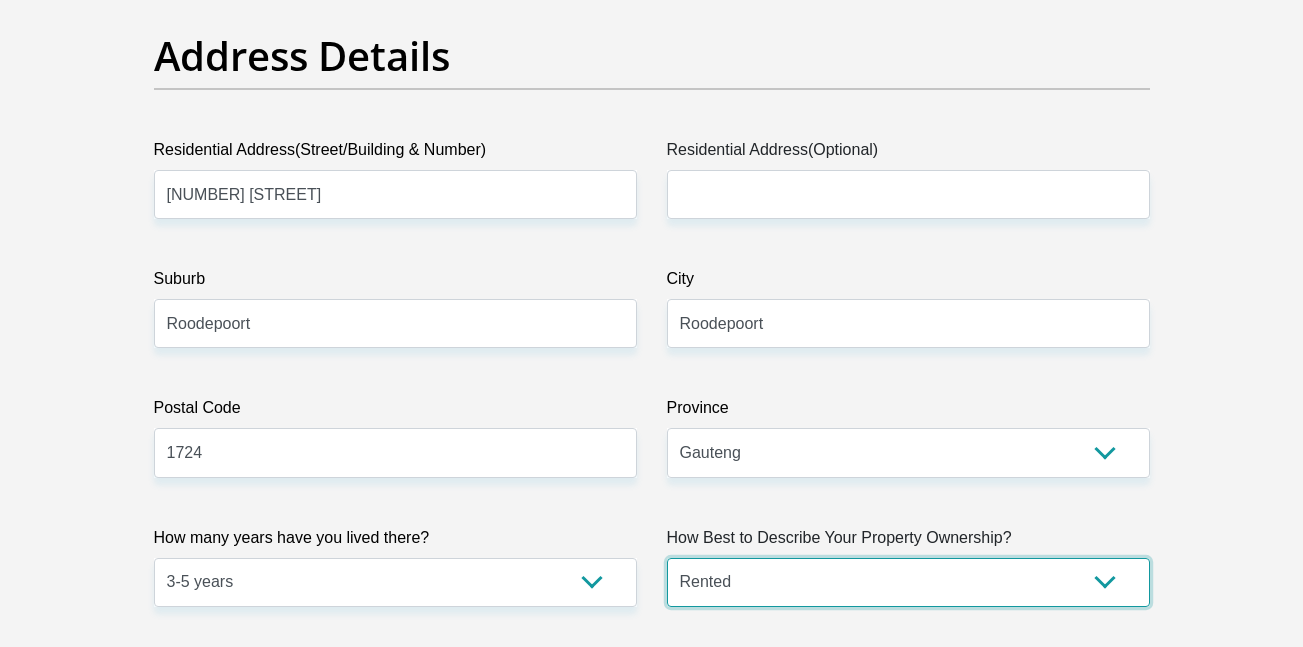 click on "Owned
Rented
Family Owned
Company Dwelling" at bounding box center (908, 582) 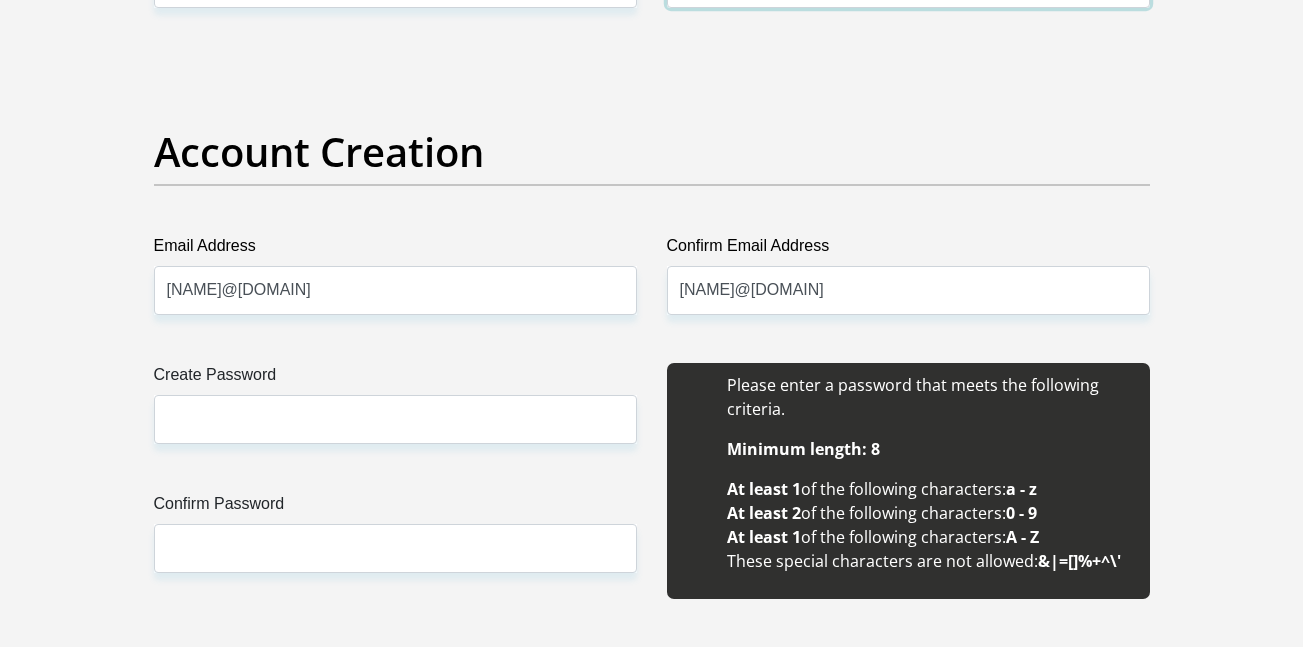 scroll, scrollTop: 1600, scrollLeft: 0, axis: vertical 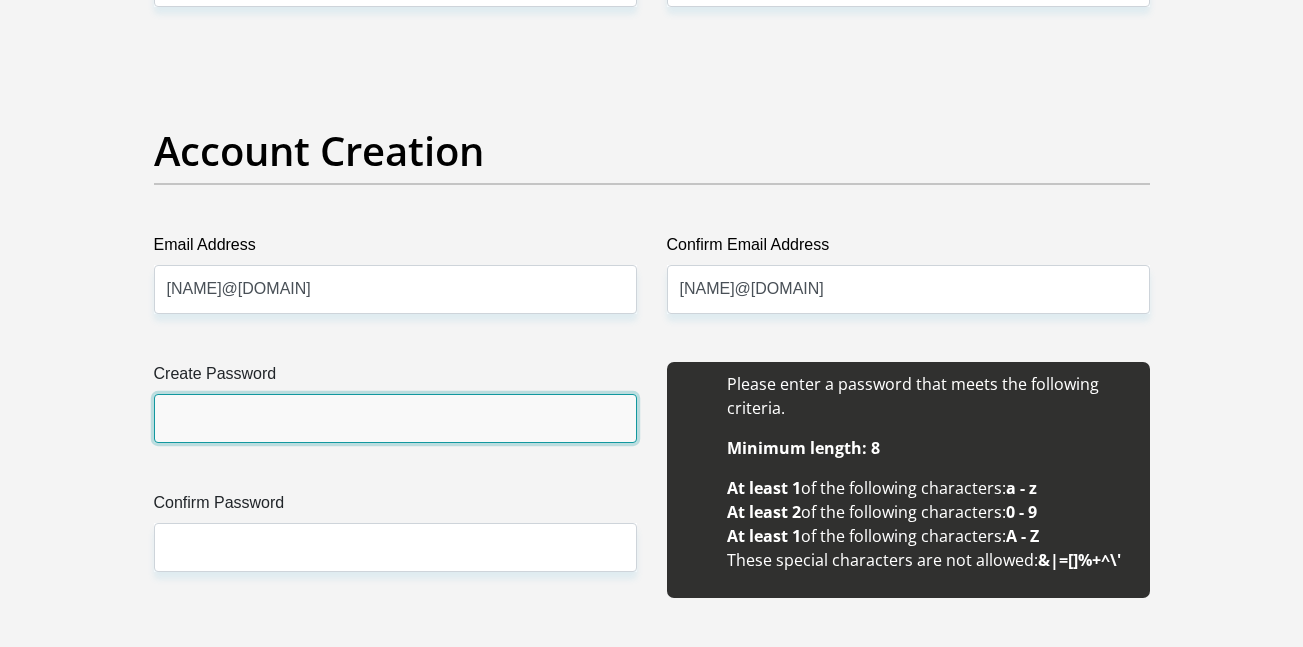click on "Create Password" at bounding box center (395, 418) 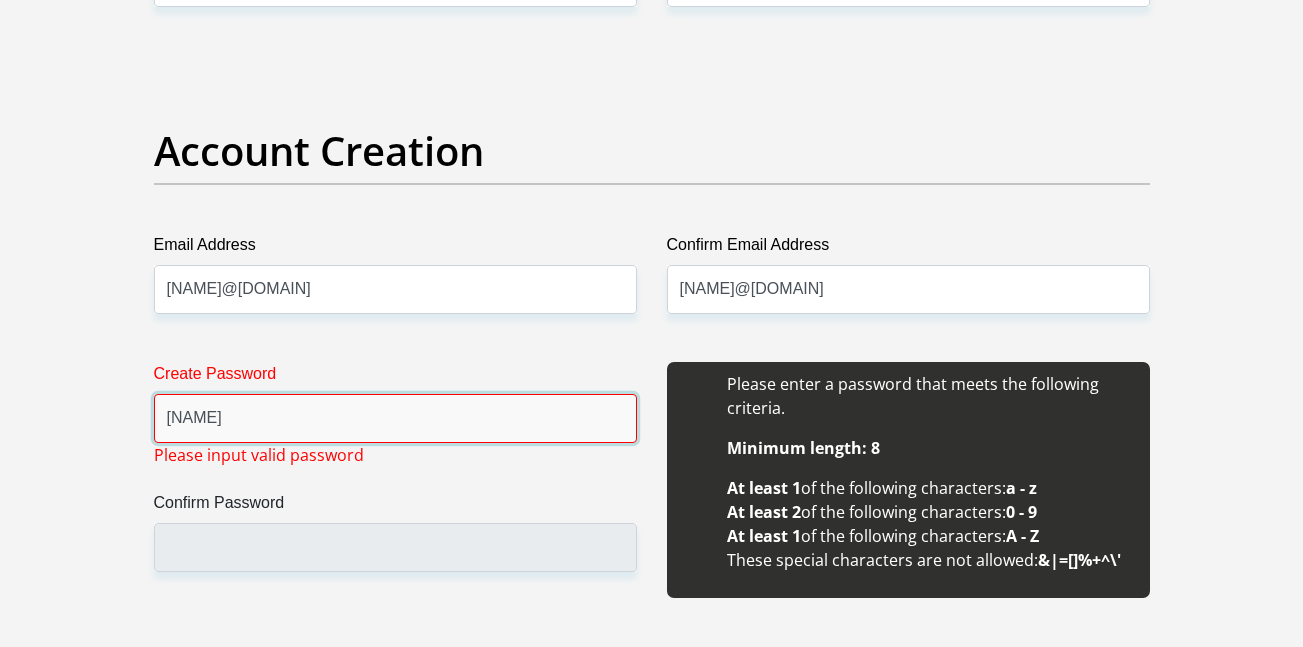 click on "Proceed" at bounding box center (813, 5315) 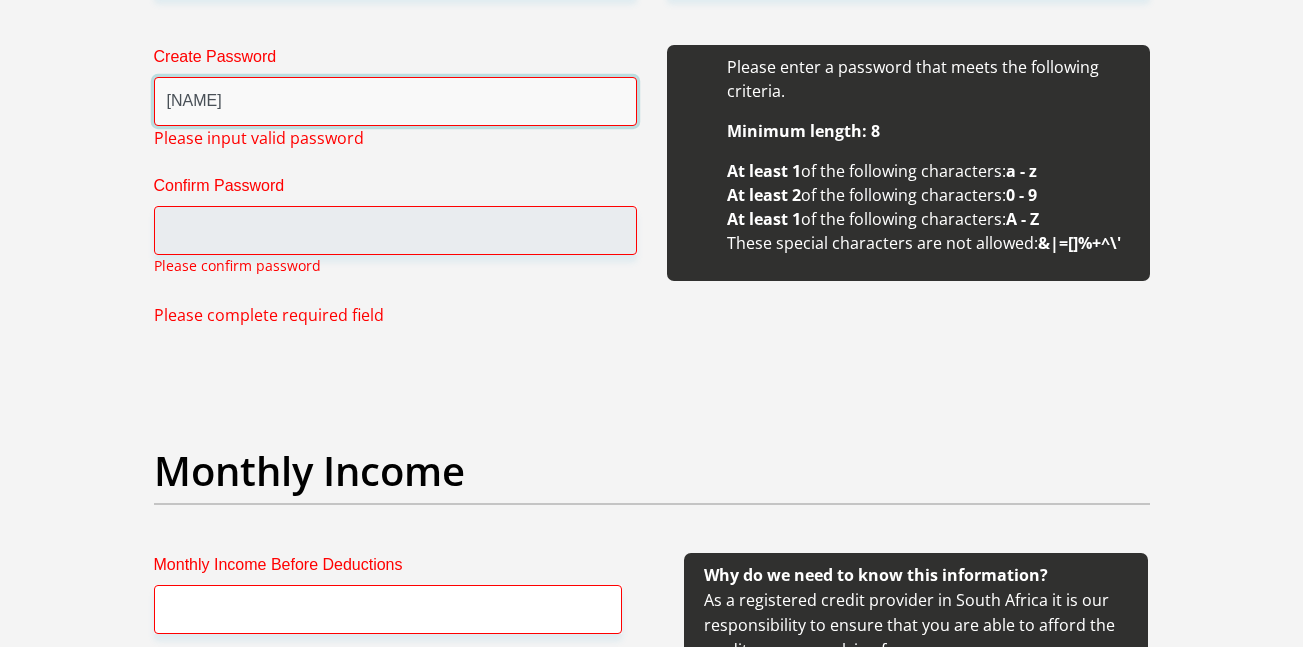 scroll, scrollTop: 1920, scrollLeft: 0, axis: vertical 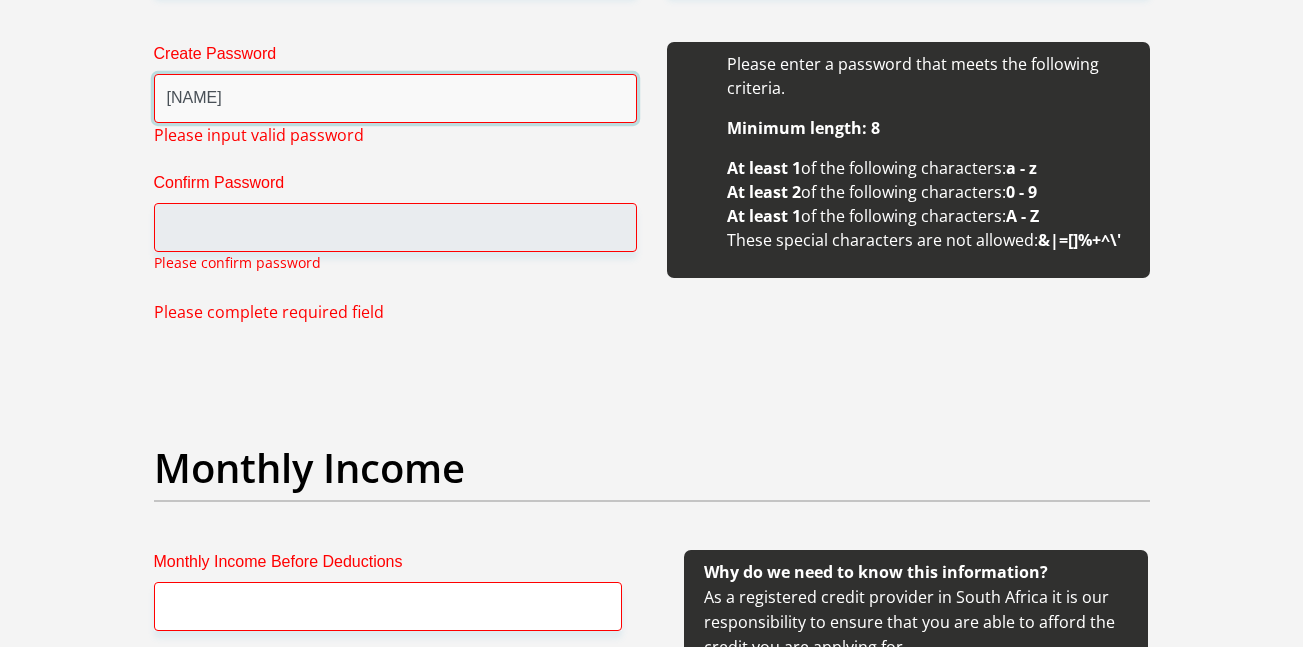 click on "[NAME]" at bounding box center (395, 98) 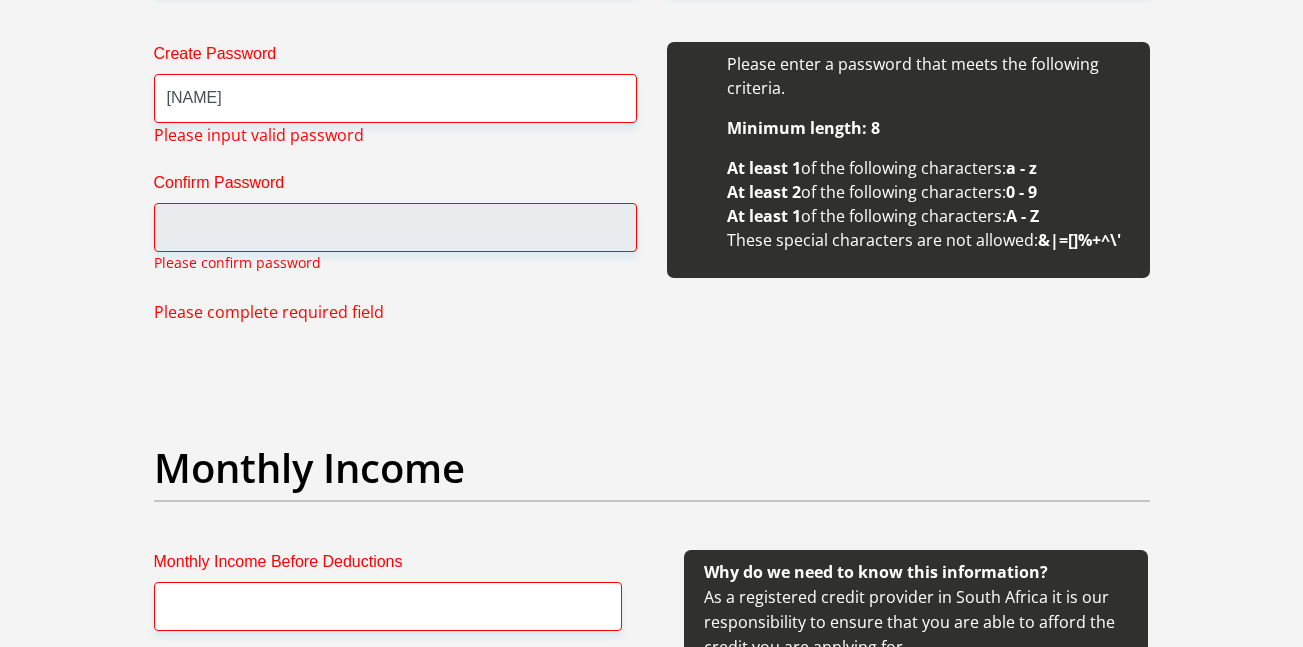 click on "Please input valid password" at bounding box center (259, 135) 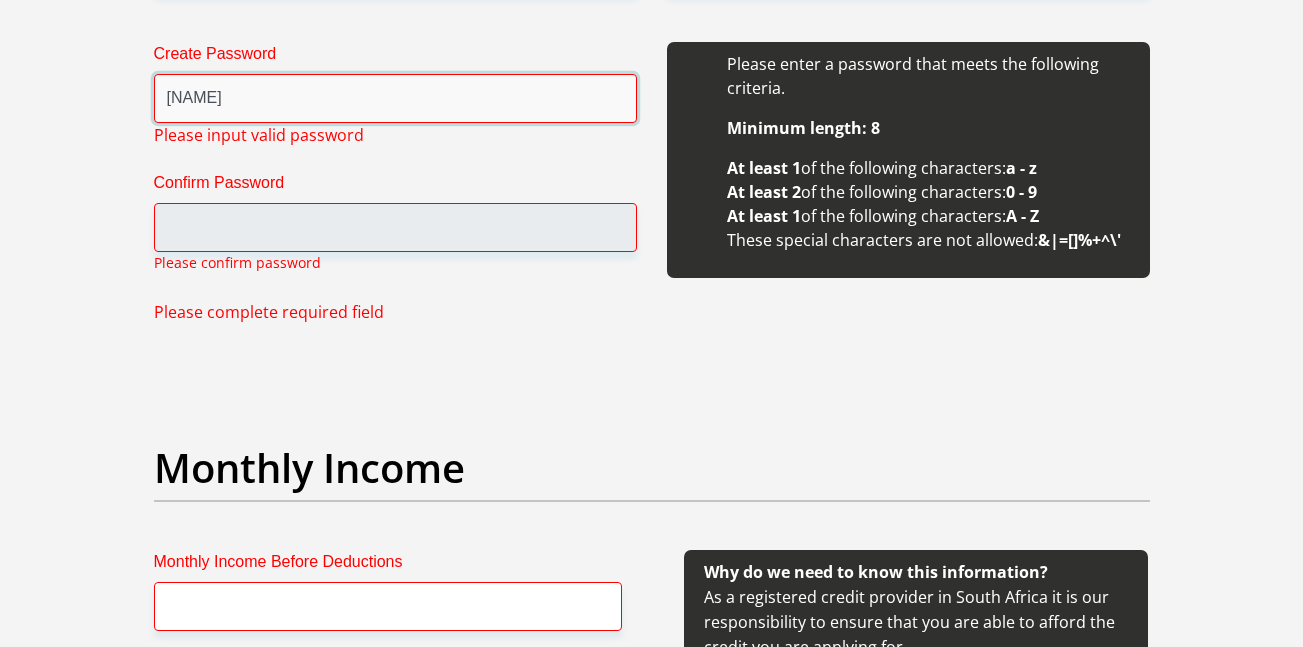 click on "[NAME]" at bounding box center [395, 98] 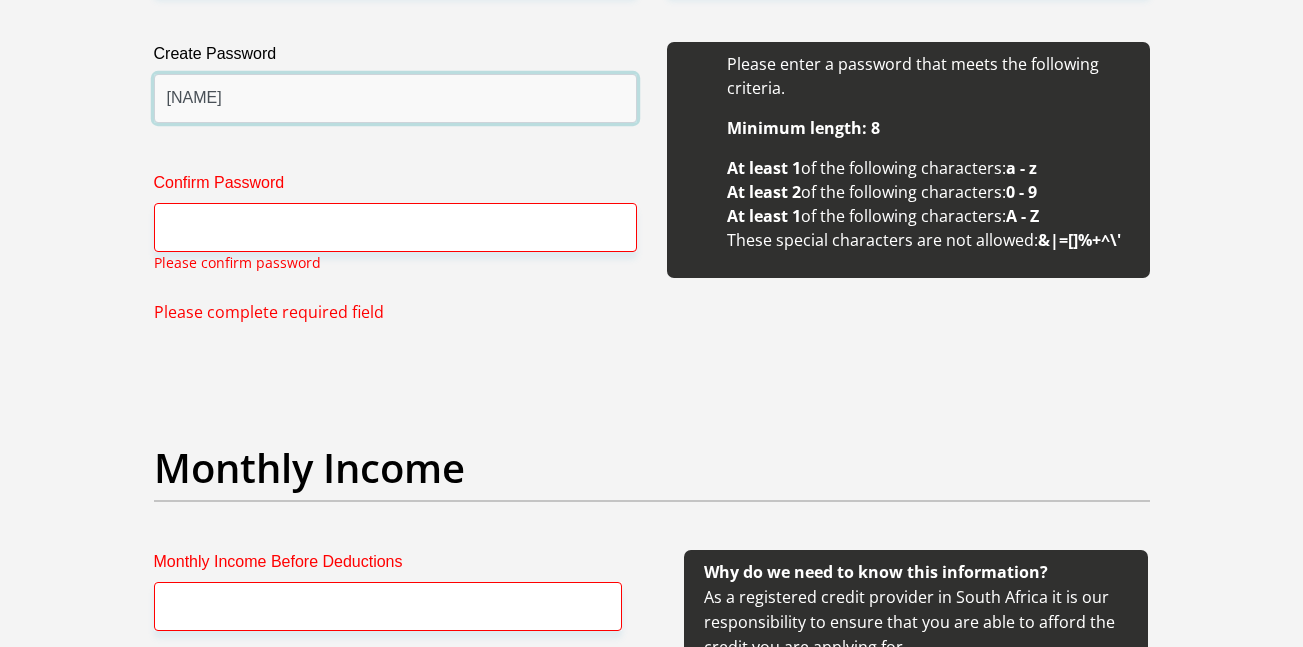 type on "[NAME]" 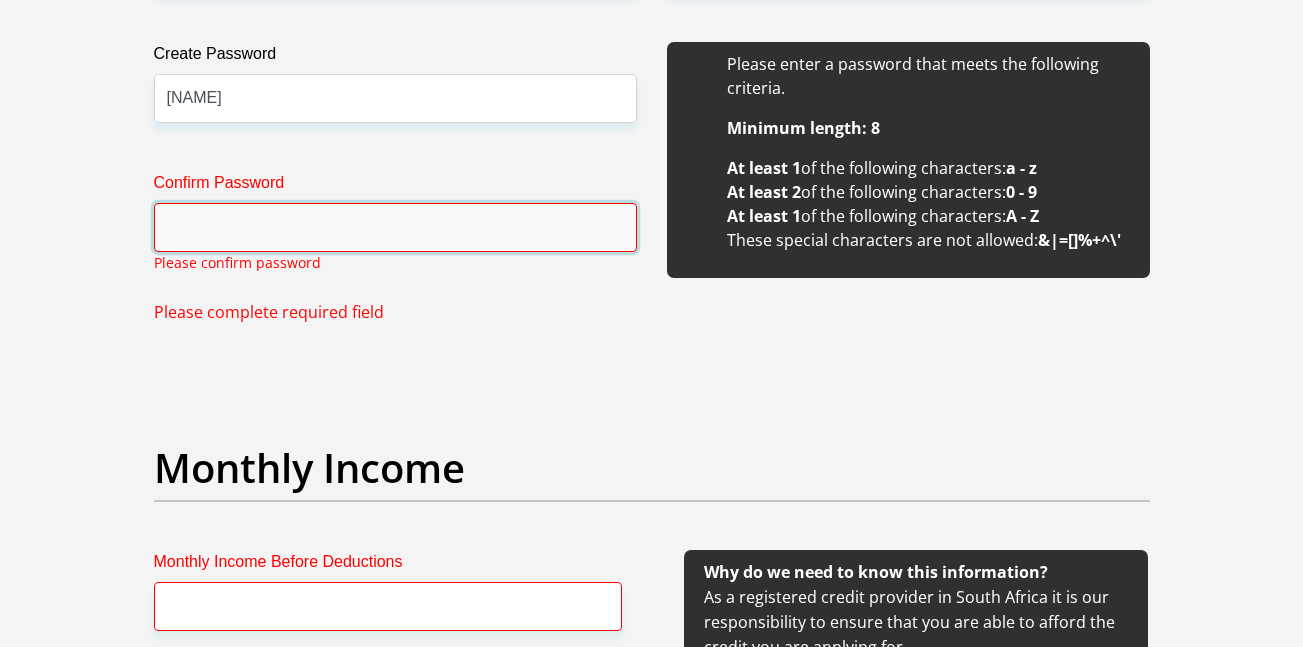 click on "Confirm Password" at bounding box center (395, 227) 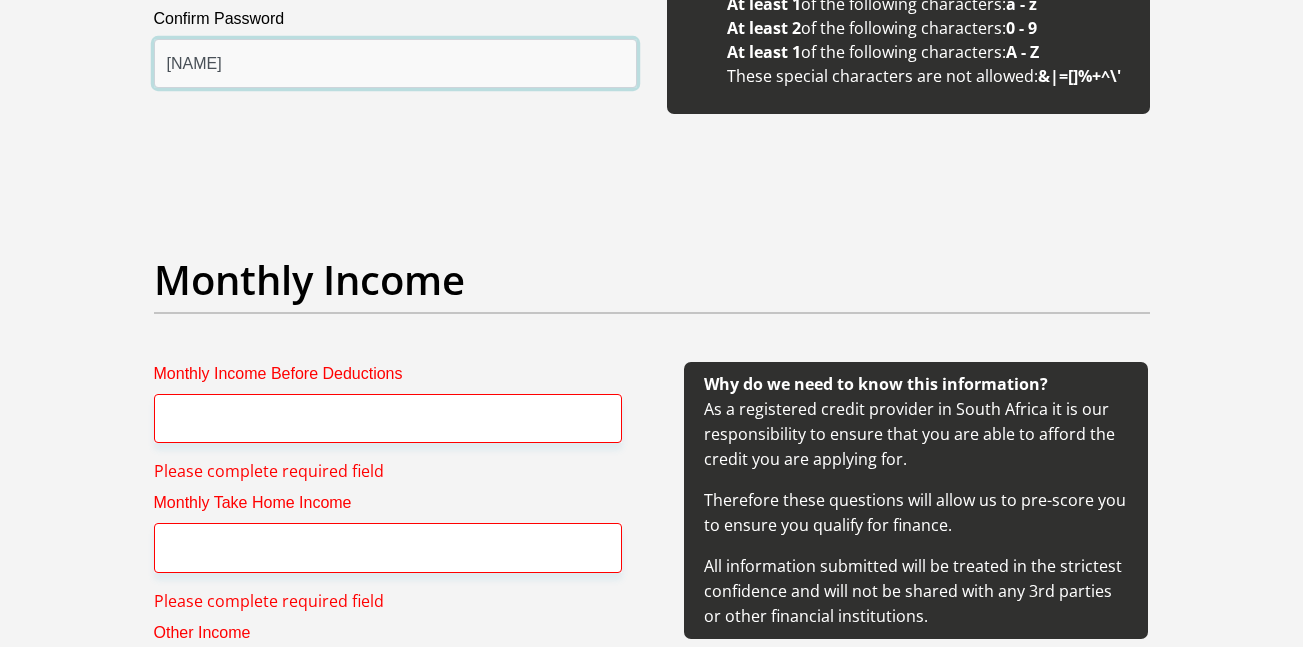 scroll, scrollTop: 2099, scrollLeft: 0, axis: vertical 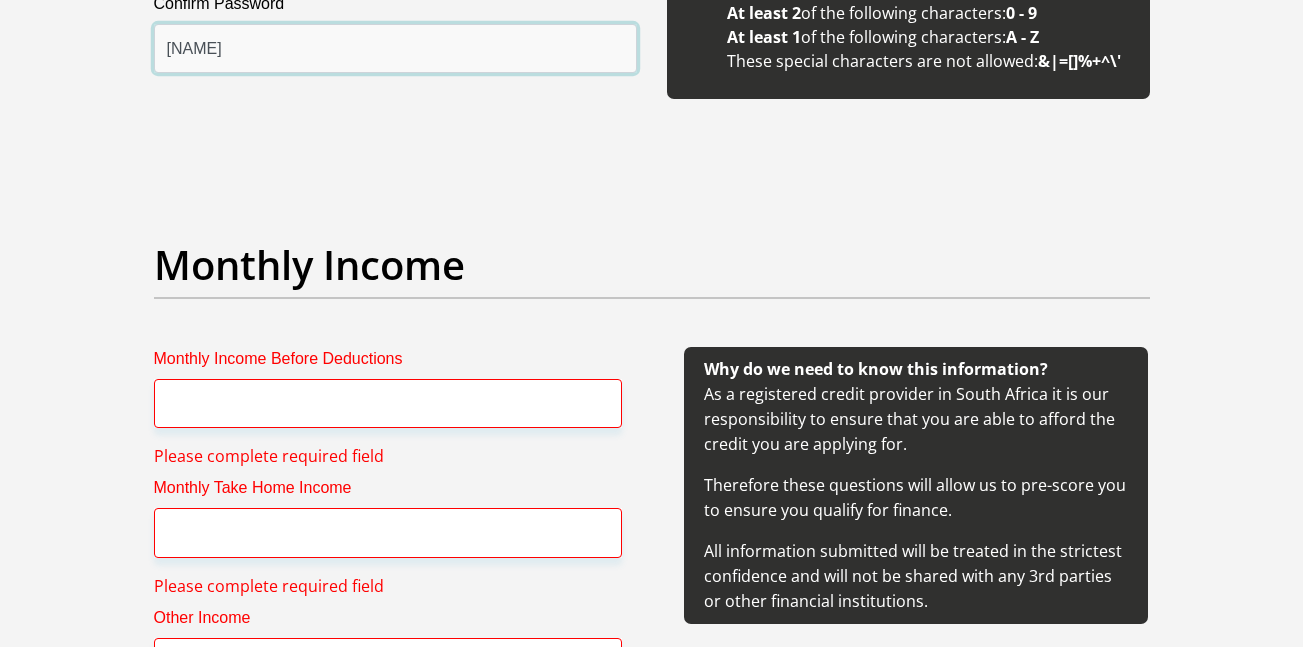 type on "[NAME]" 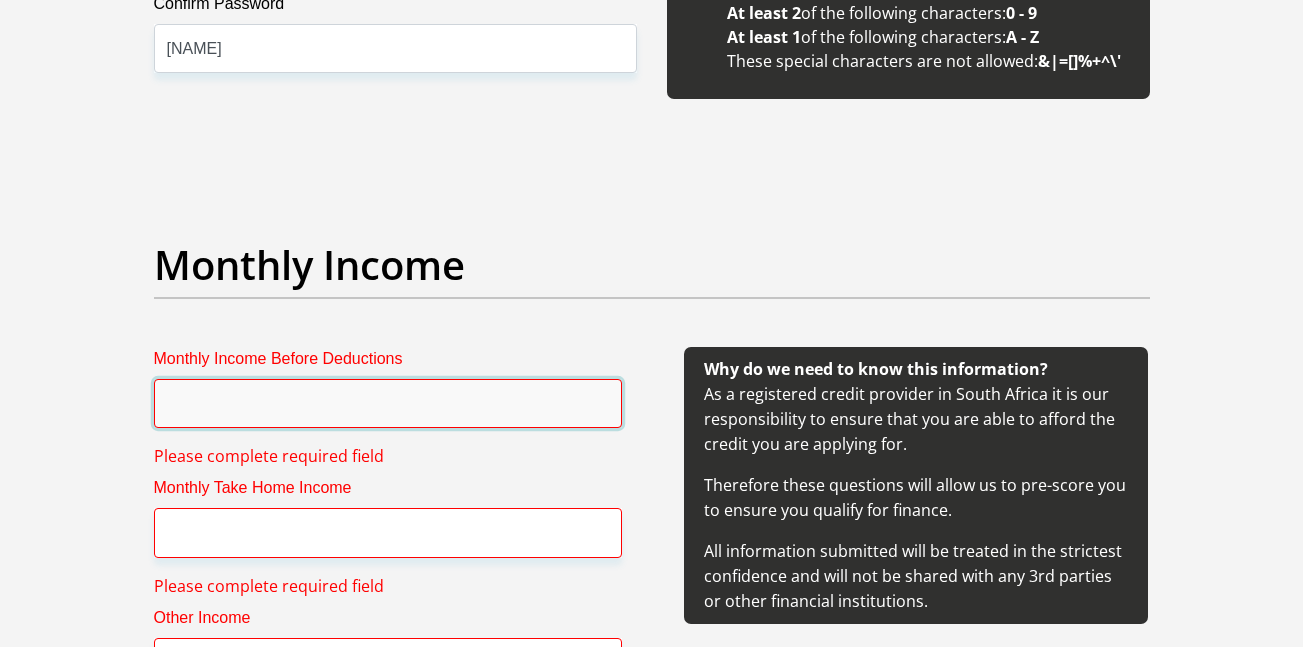 click on "Monthly Income Before Deductions" at bounding box center (388, 403) 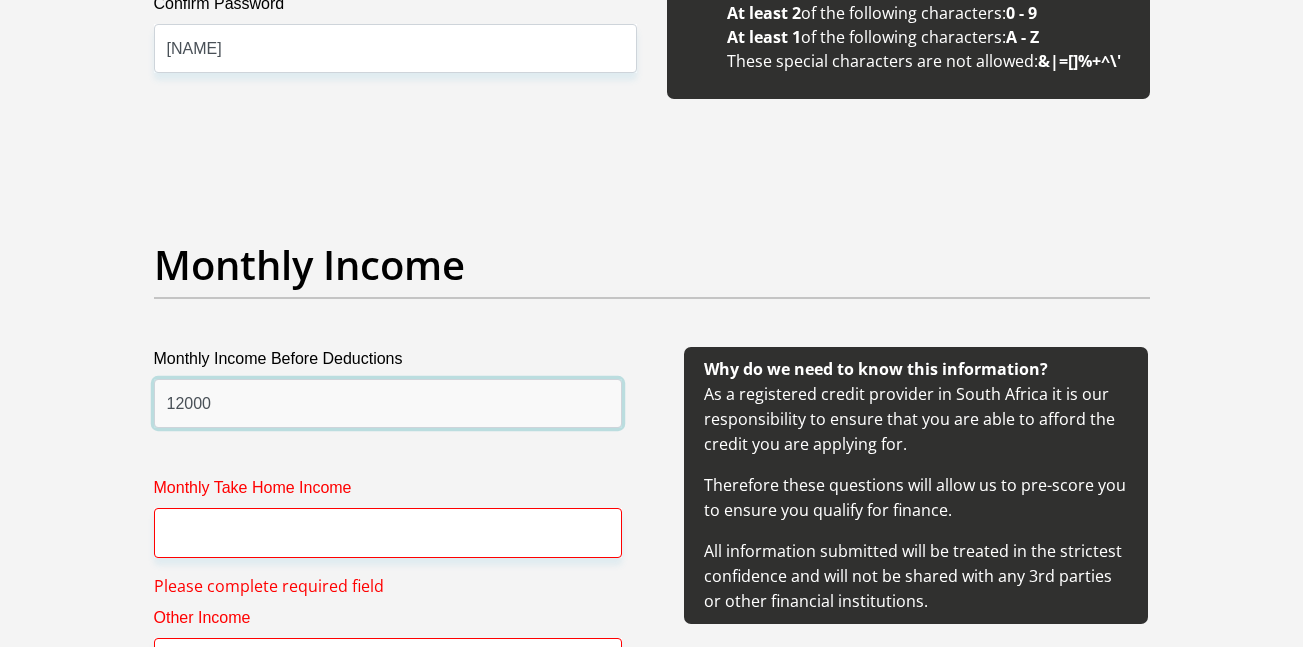 type on "12000" 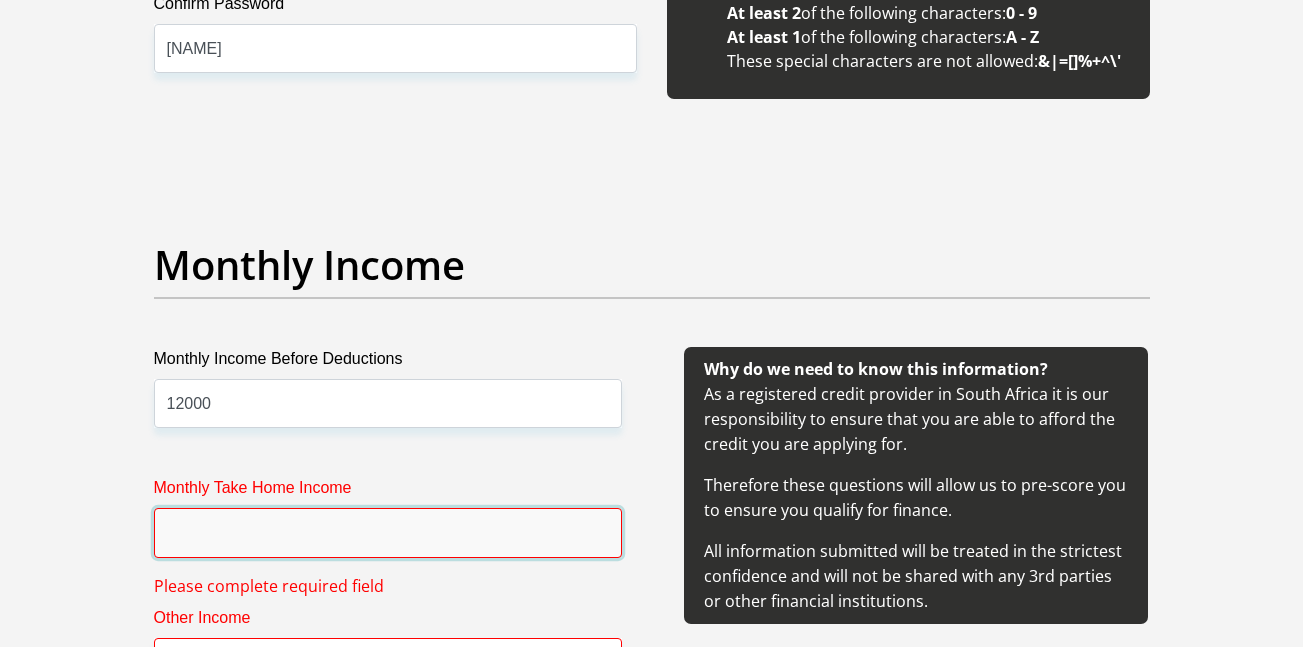 click on "Monthly Take Home Income" at bounding box center [388, 532] 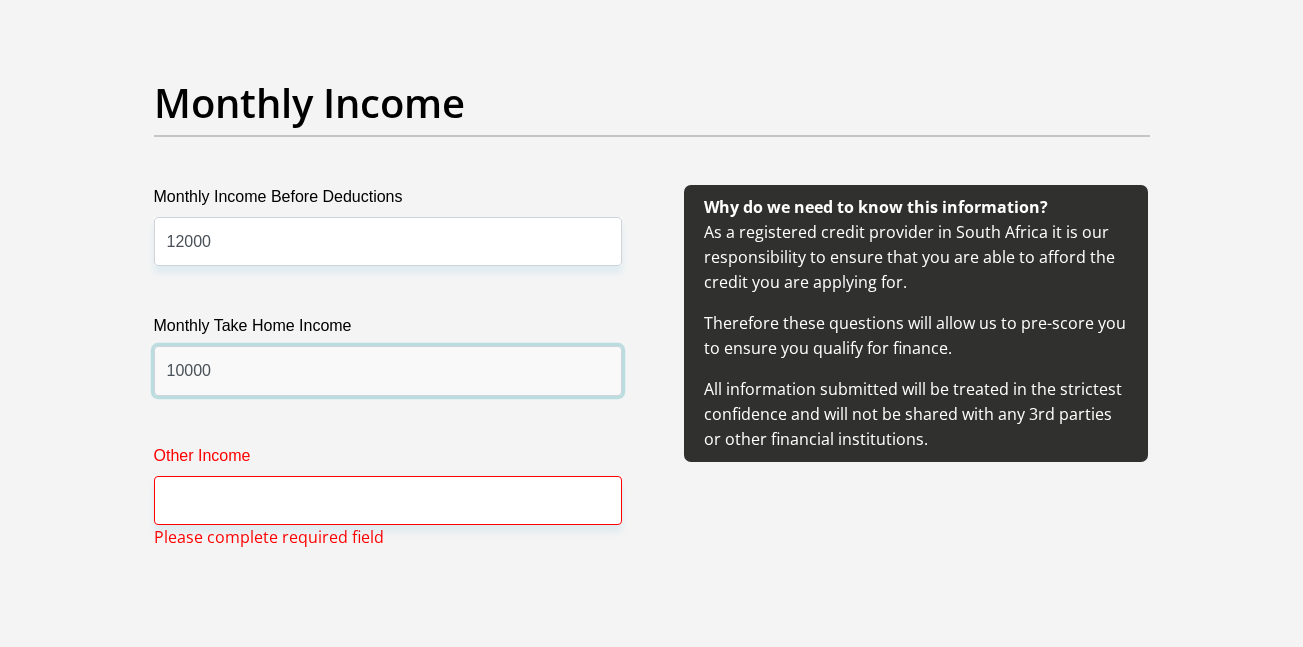 scroll, scrollTop: 2264, scrollLeft: 0, axis: vertical 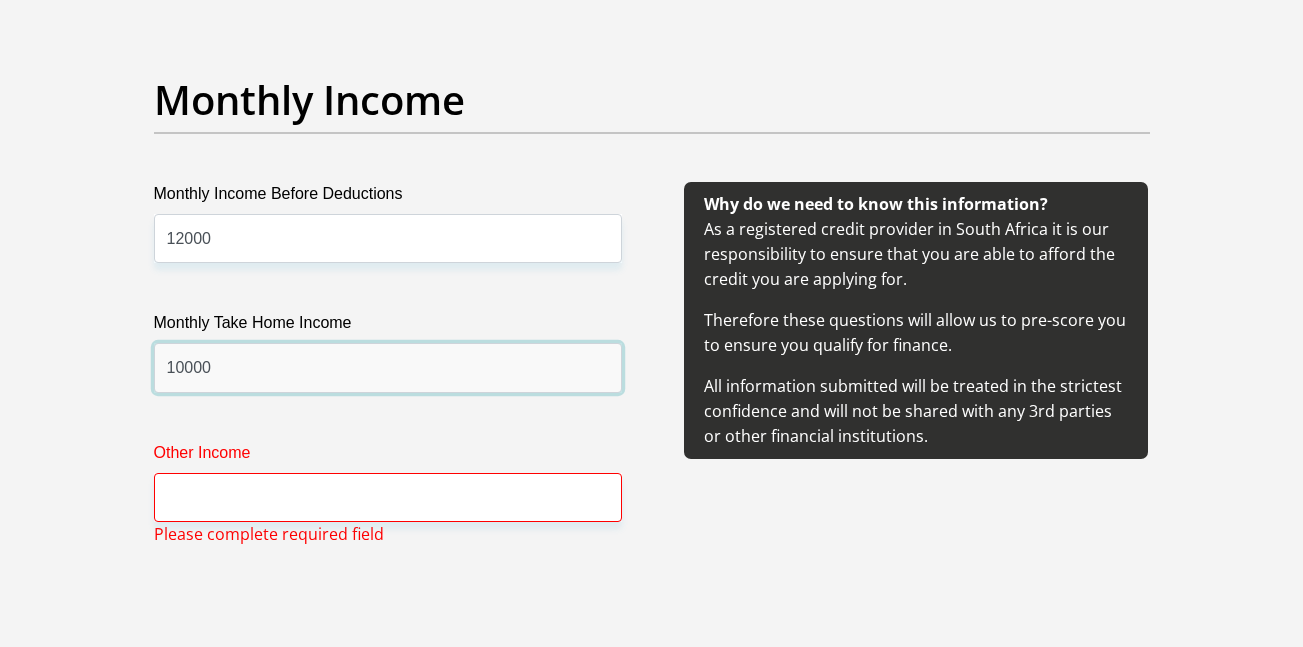 type on "10000" 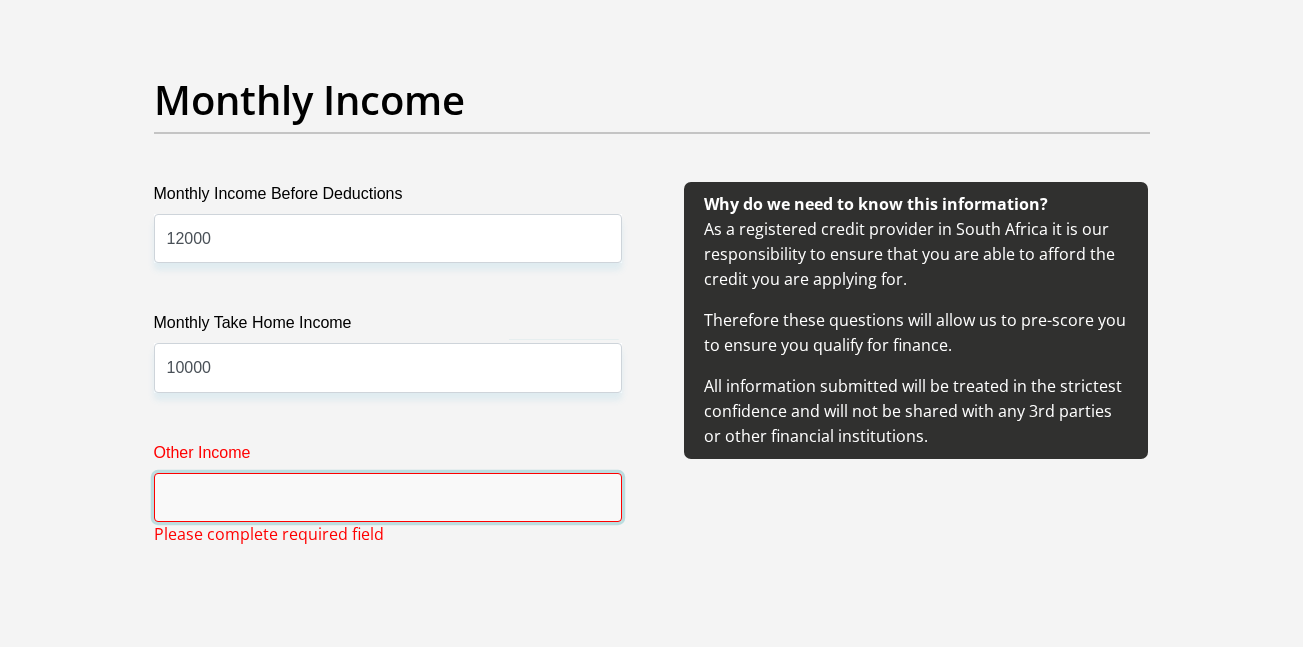 click on "Other Income" at bounding box center [388, 497] 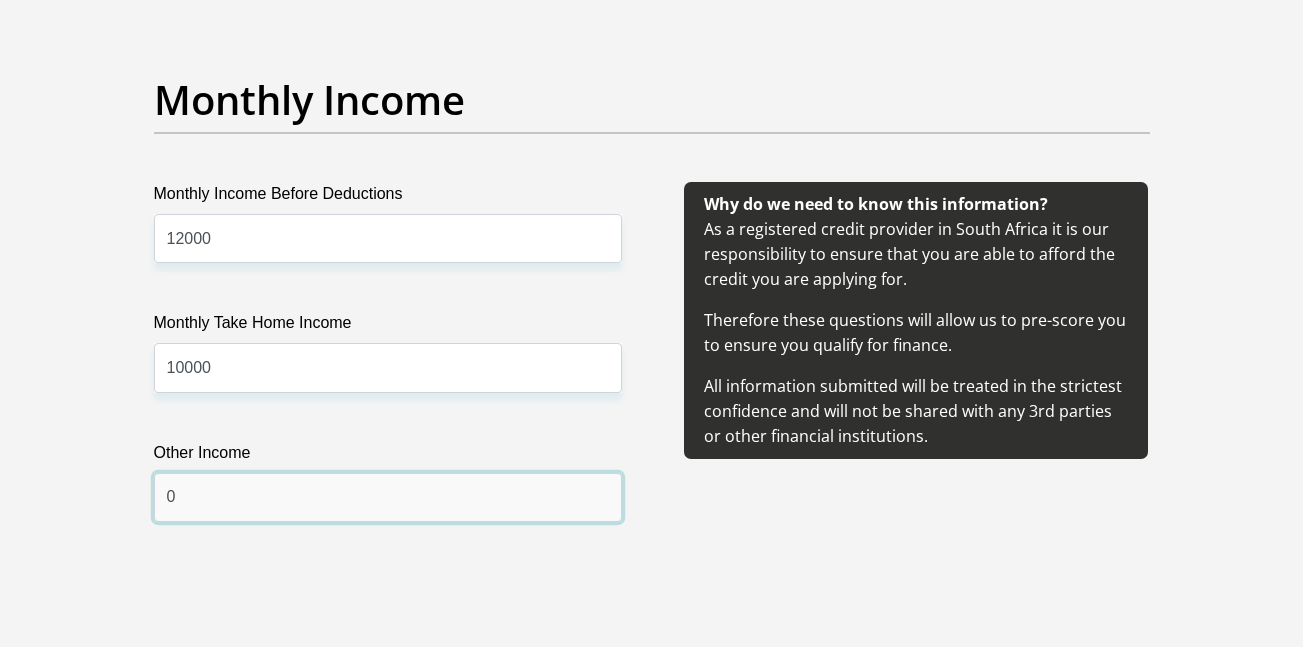 type on "0" 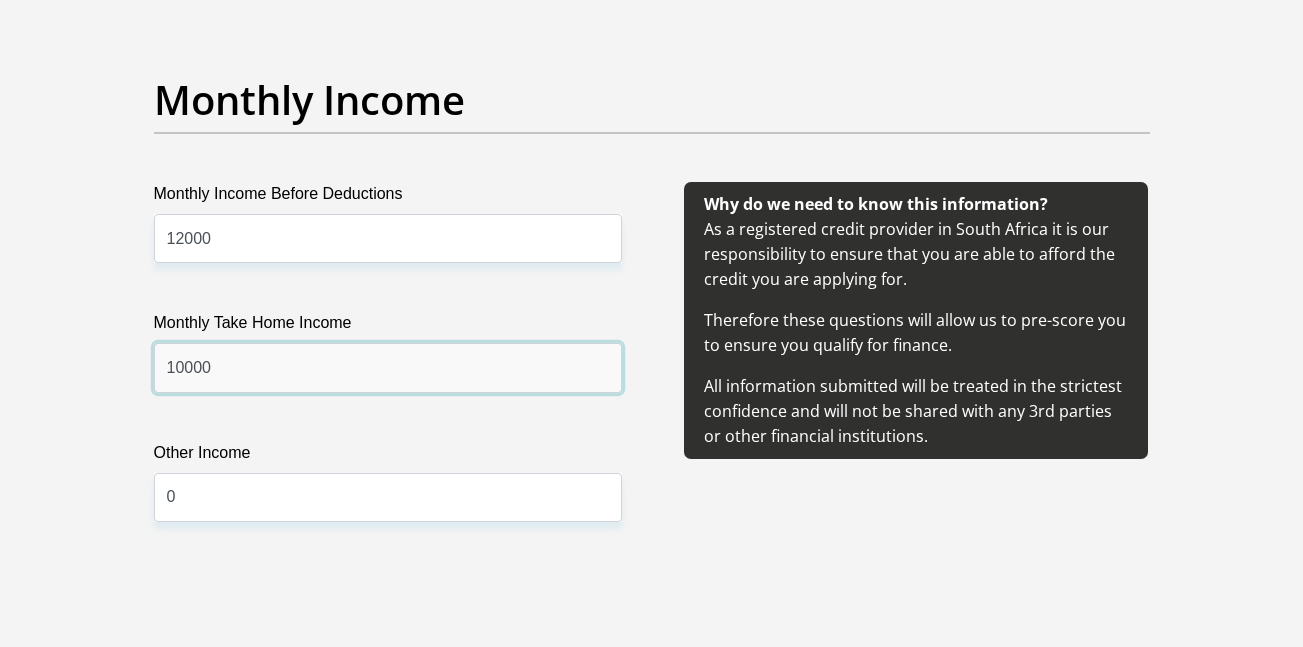 click on "10000" at bounding box center (388, 367) 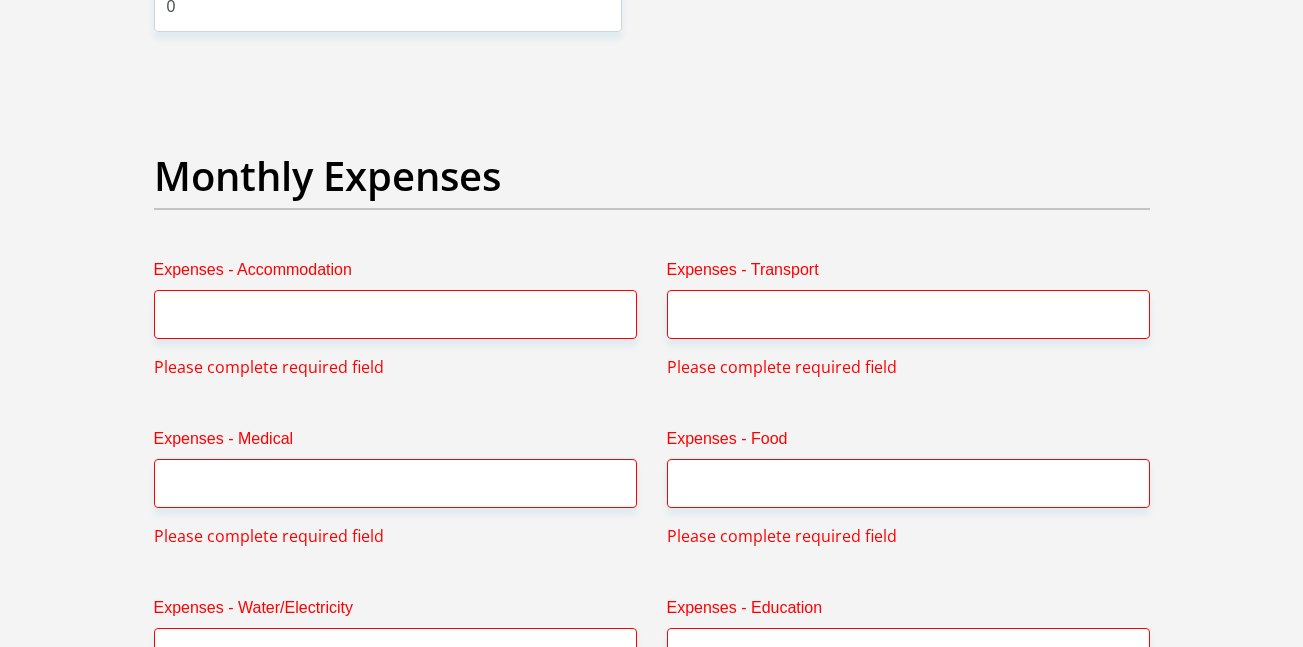 scroll, scrollTop: 2755, scrollLeft: 0, axis: vertical 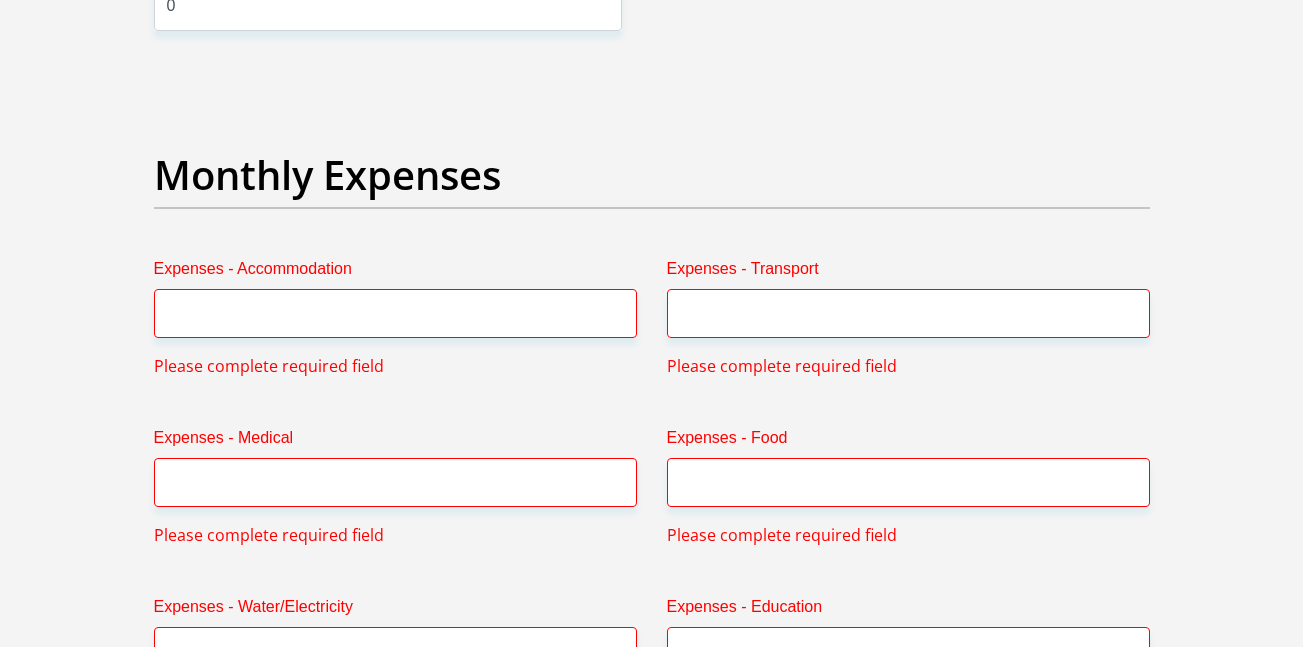 type on "[NUMBER]" 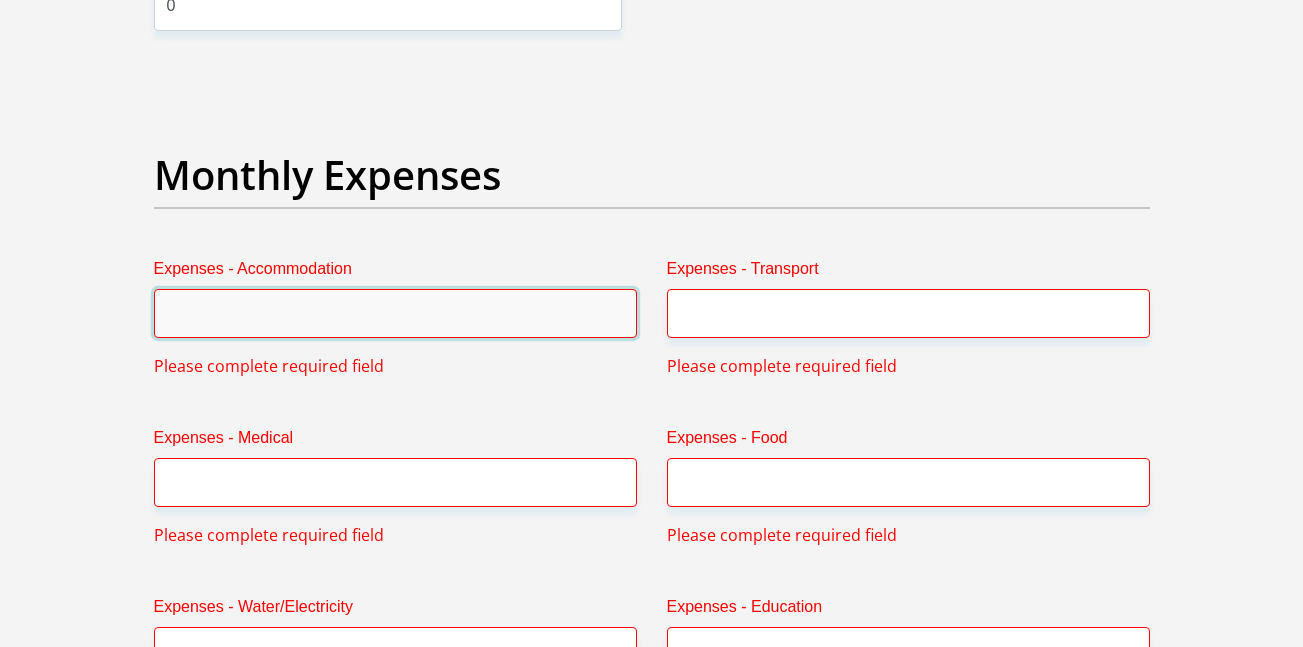 click on "Expenses - Accommodation" at bounding box center (395, 313) 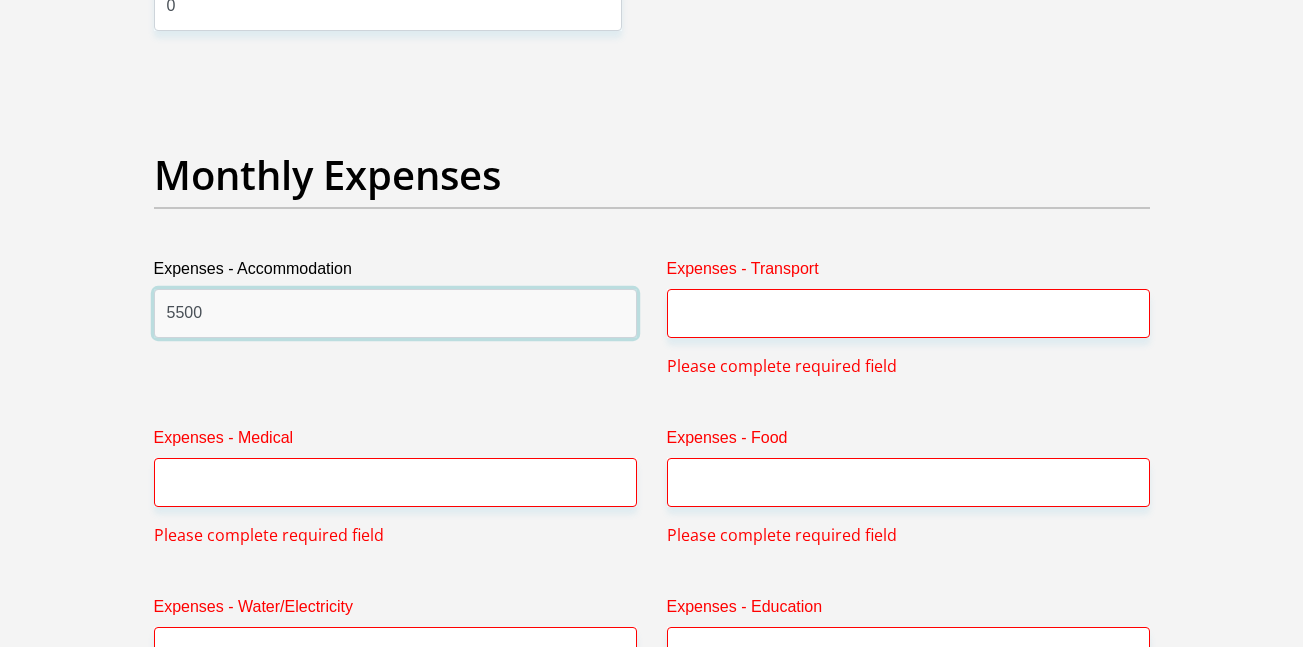 type on "5500" 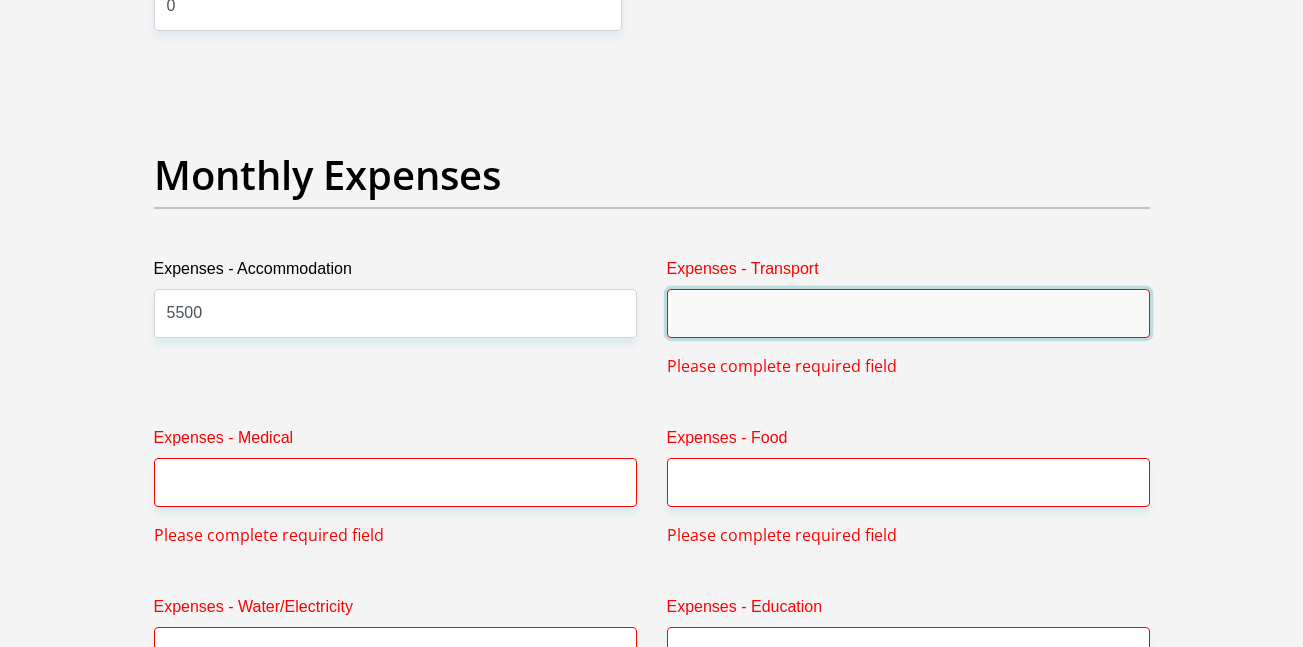 click on "Expenses - Transport" at bounding box center (908, 313) 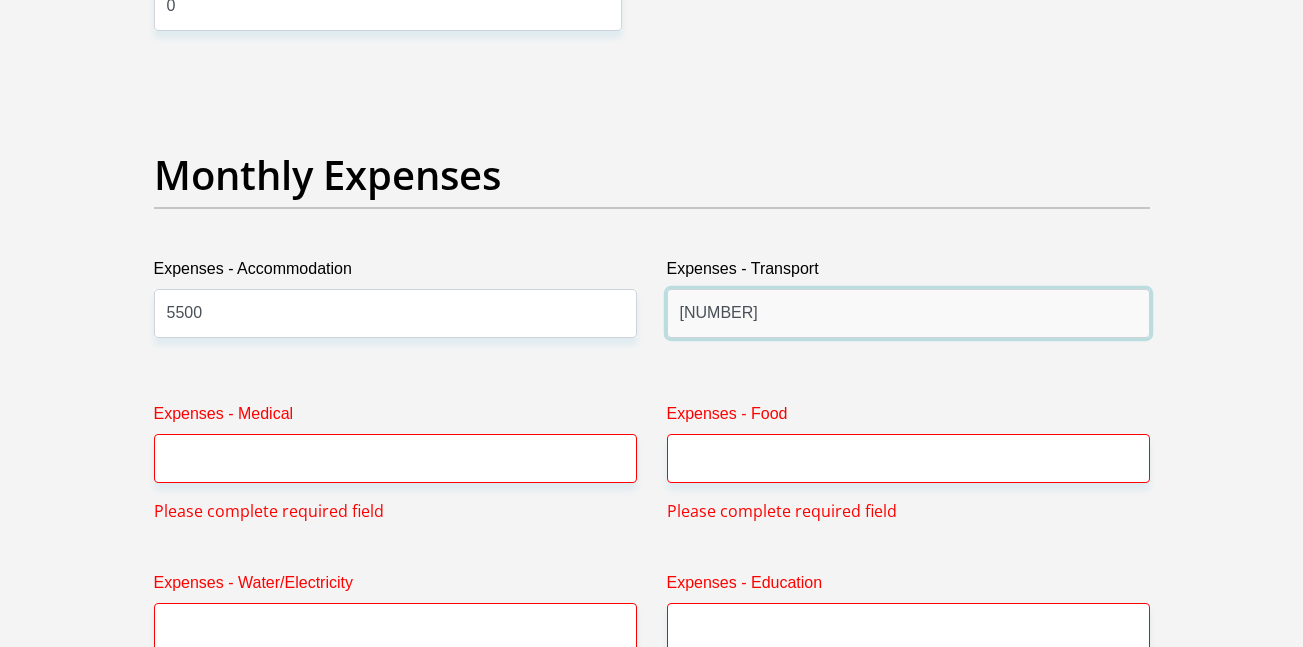 type on "[NUMBER]" 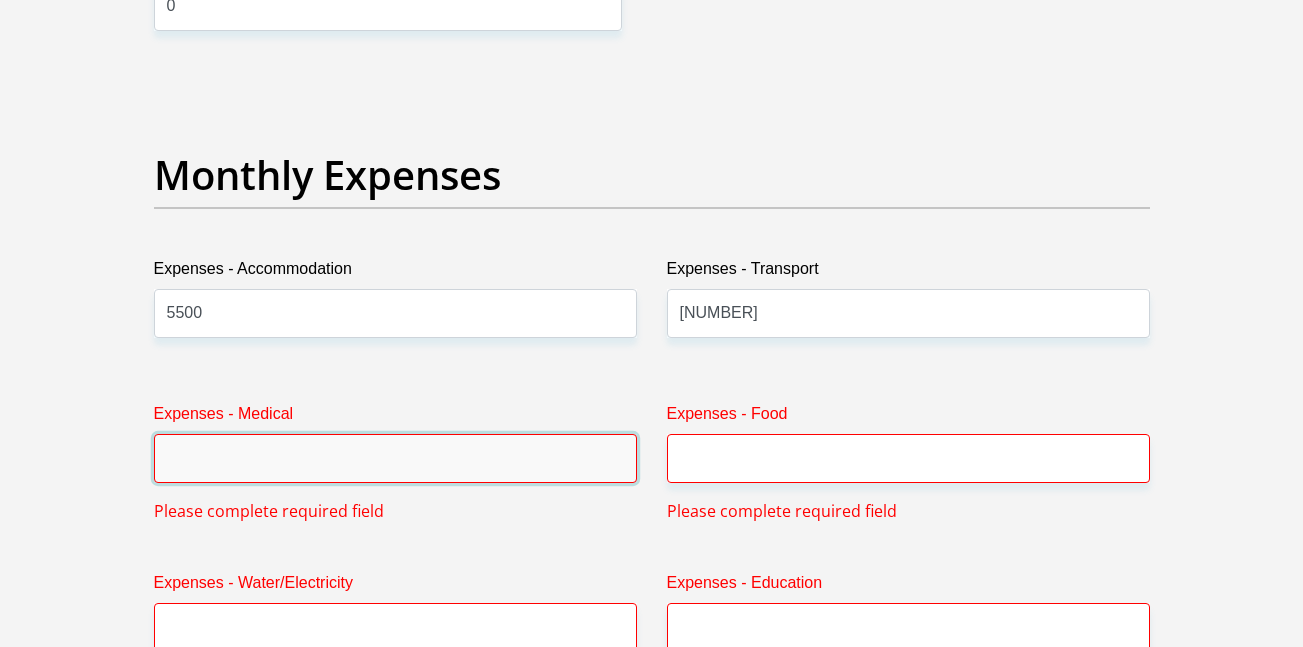 click on "Expenses - Medical" at bounding box center (395, 458) 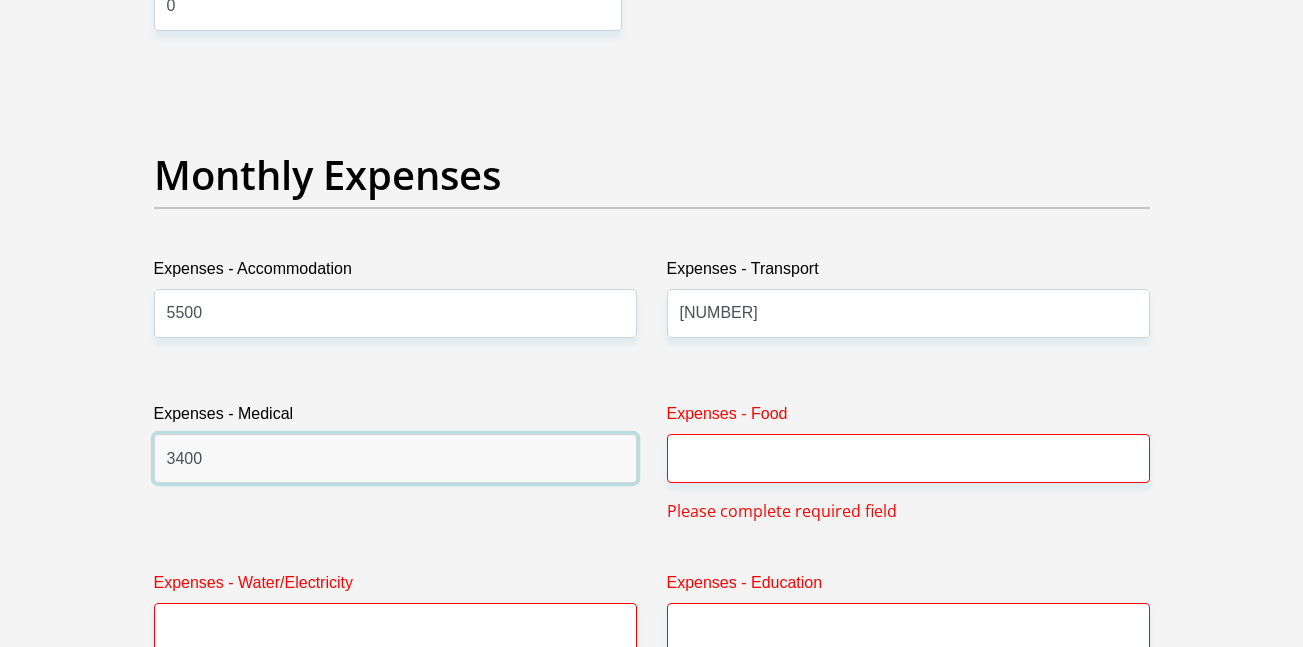 type on "3400" 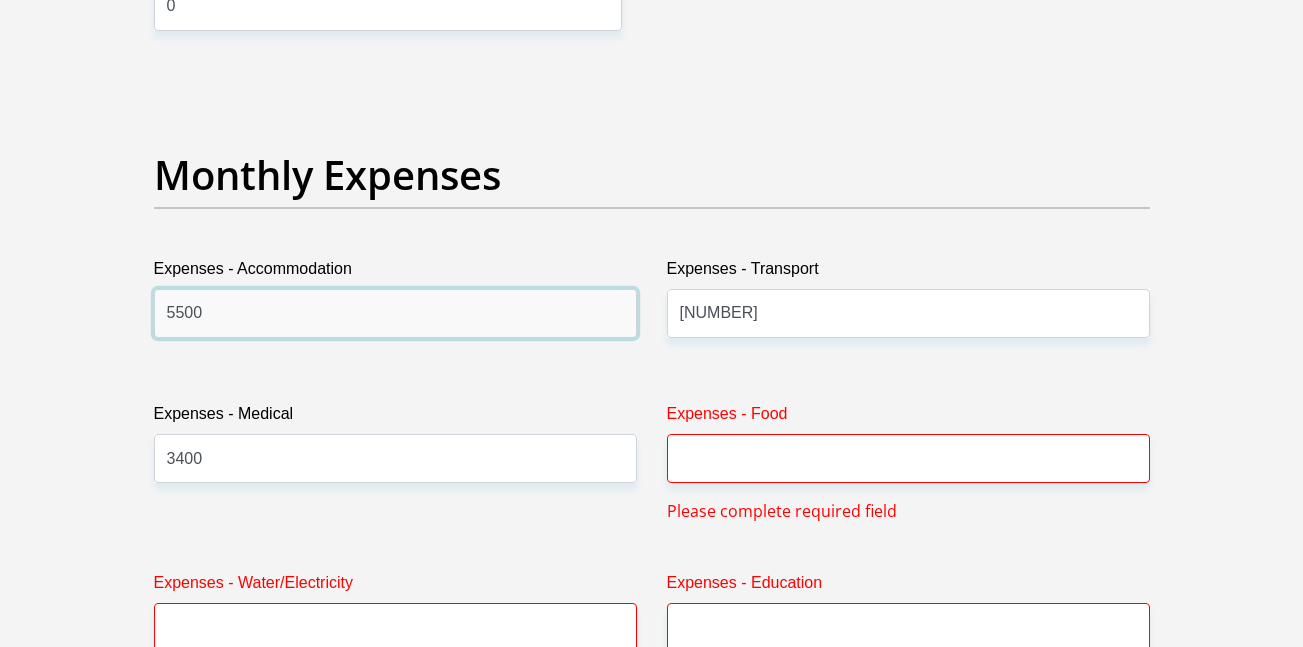 click on "5500" at bounding box center (395, 313) 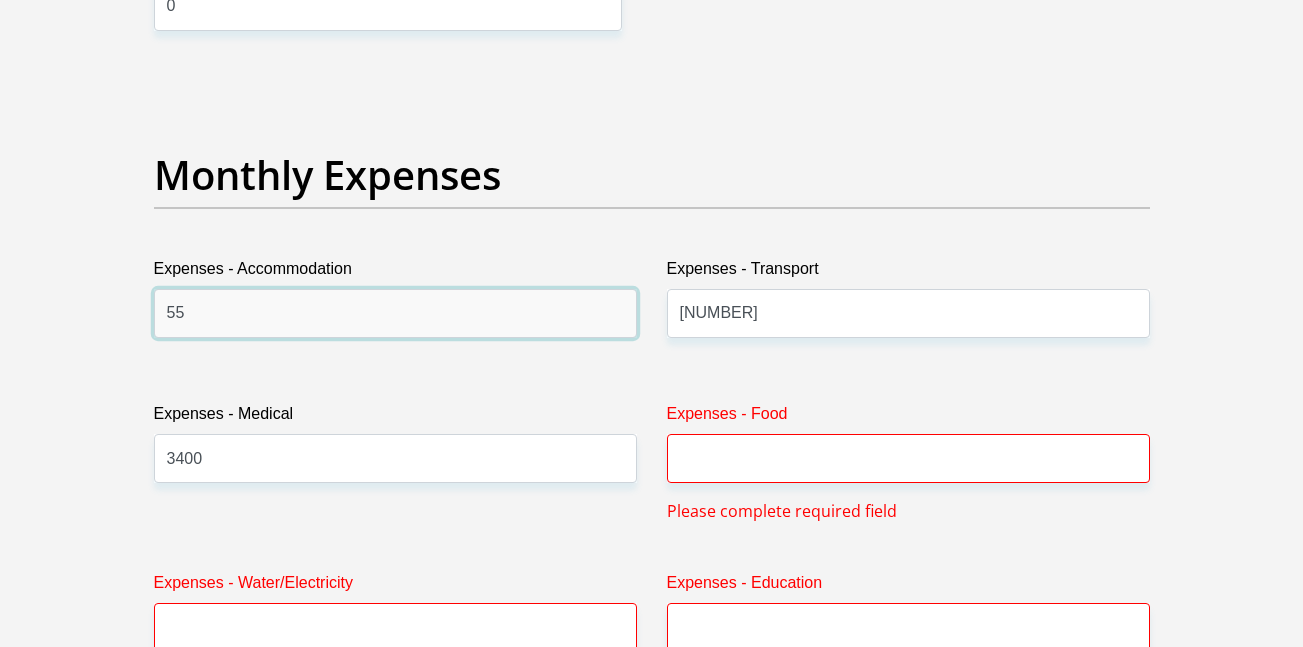 type on "5" 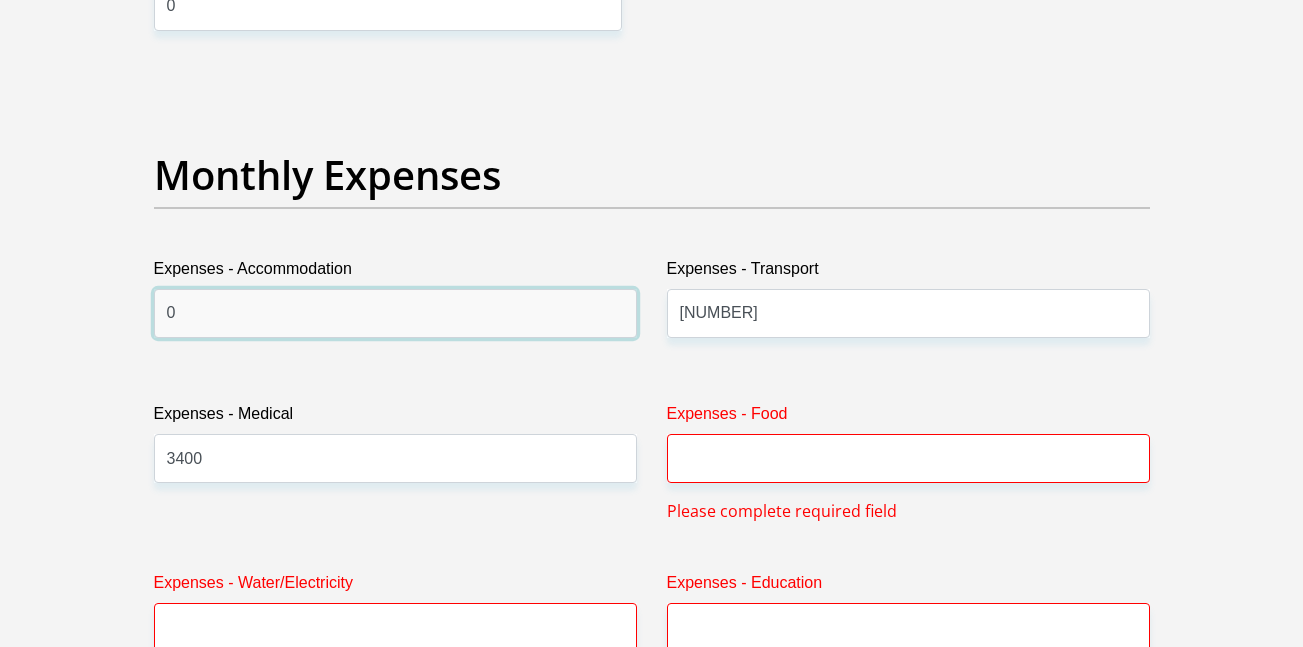 type on "0" 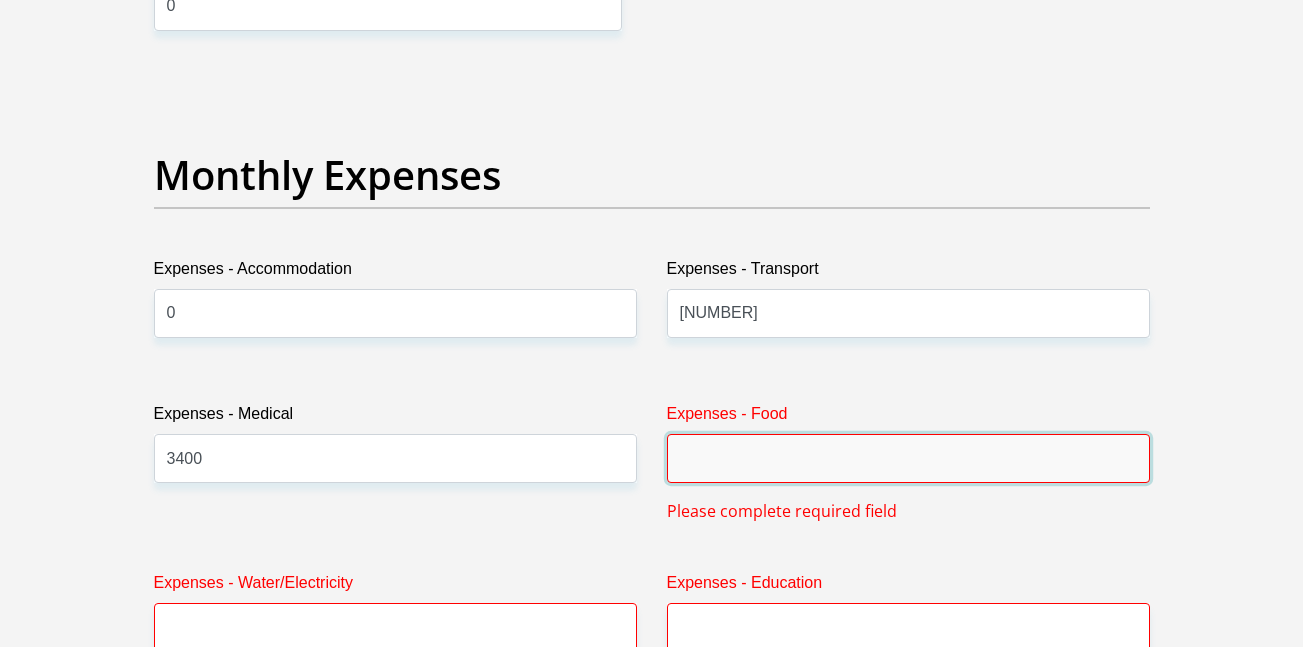 click on "Expenses - Food" at bounding box center (908, 458) 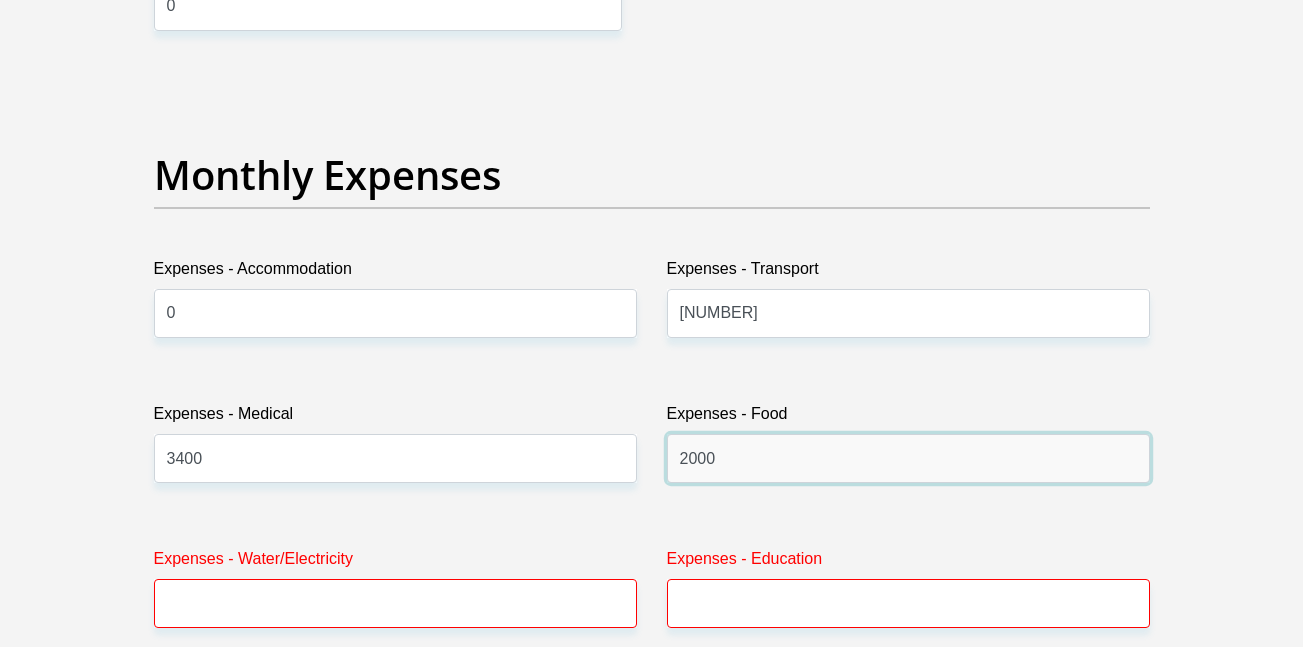 type on "2000" 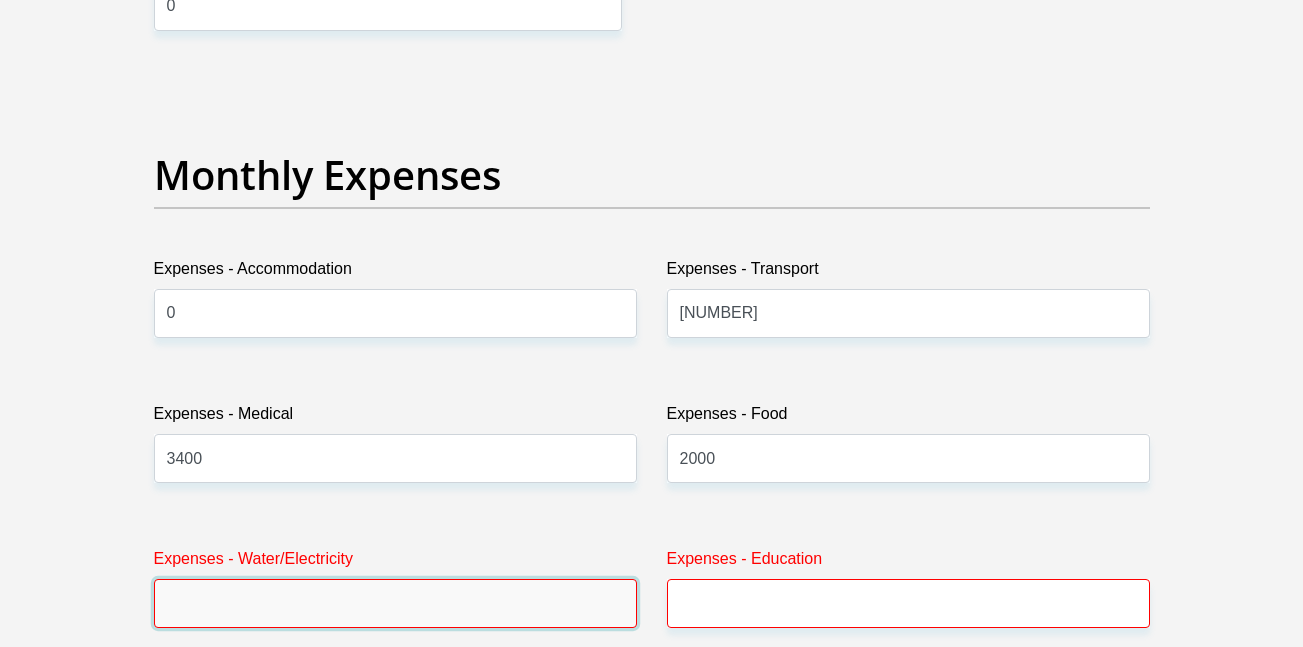 click on "Expenses - Water/Electricity" at bounding box center [395, 603] 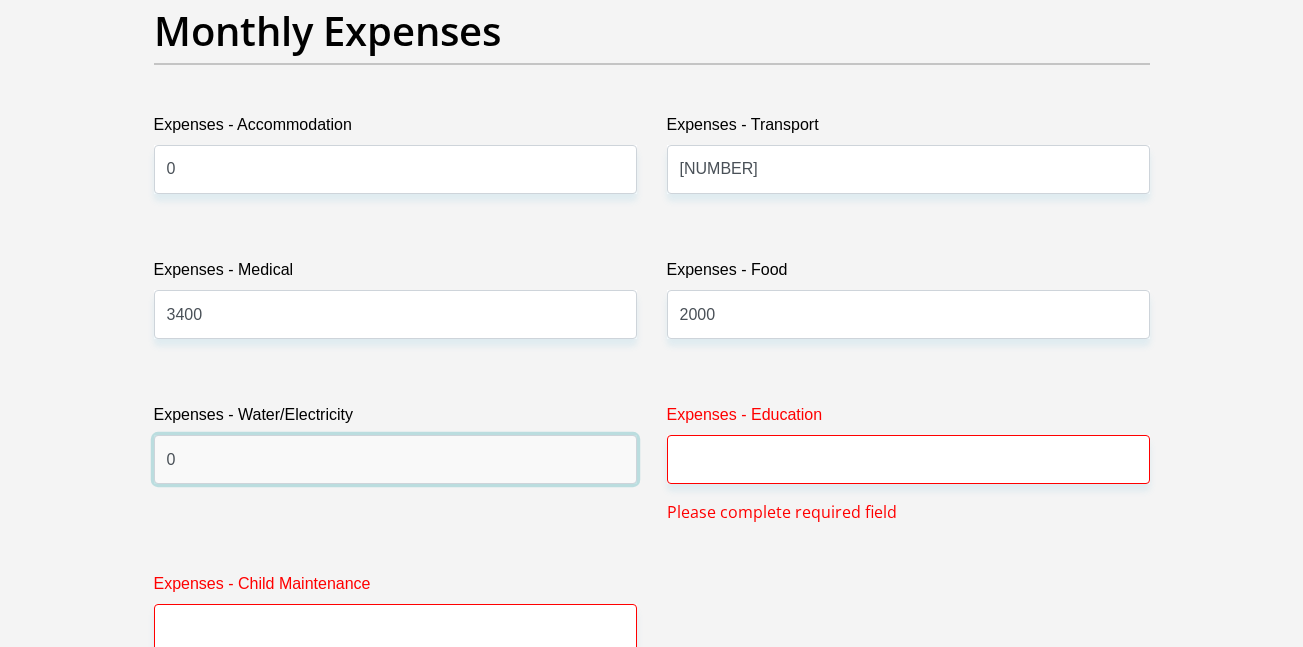 scroll, scrollTop: 2901, scrollLeft: 0, axis: vertical 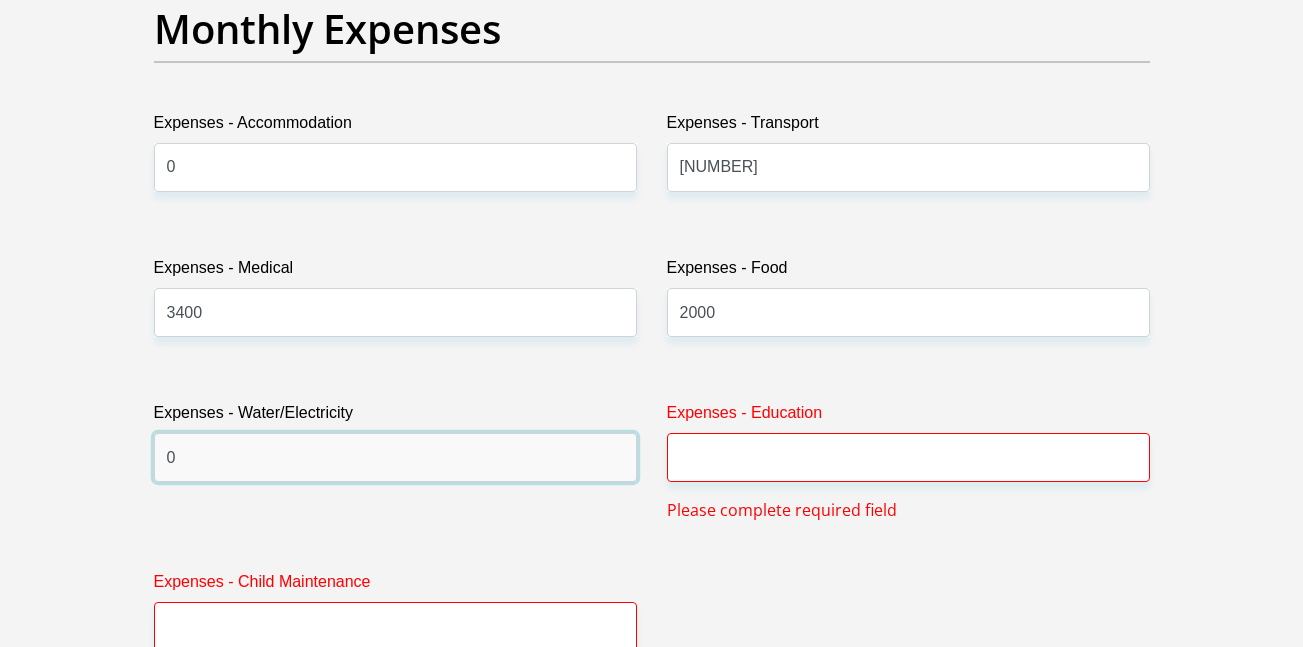 type on "0" 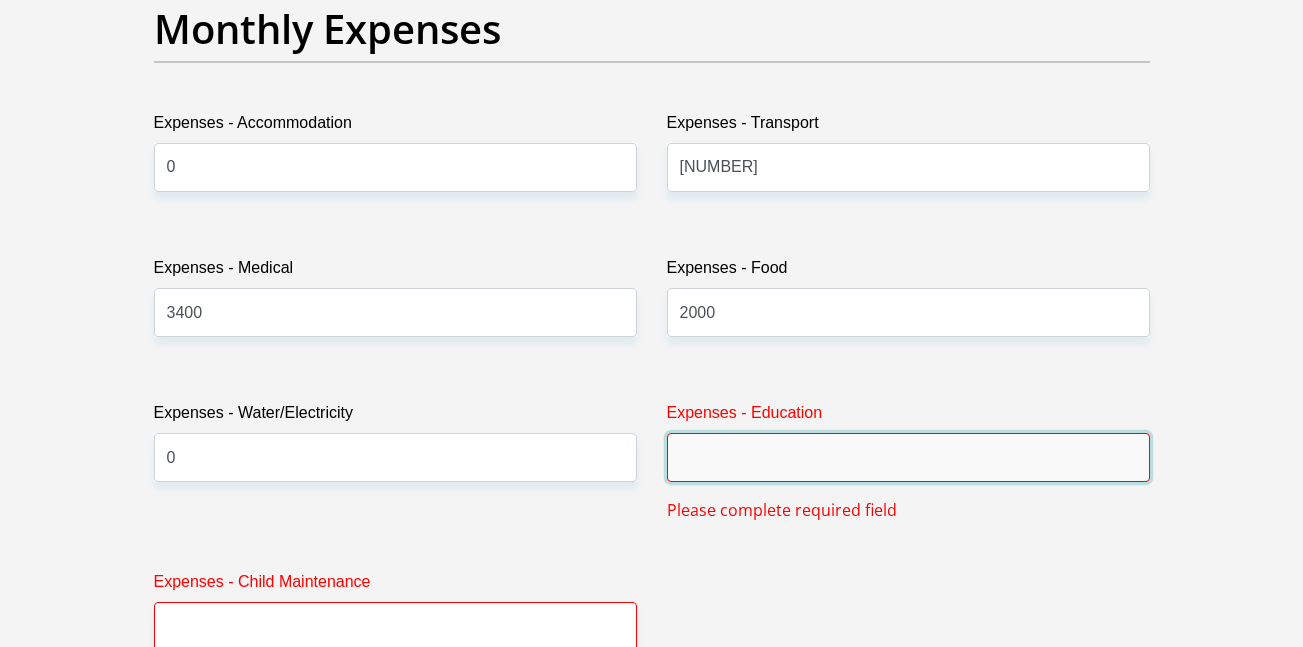 click on "Expenses - Education" at bounding box center (908, 457) 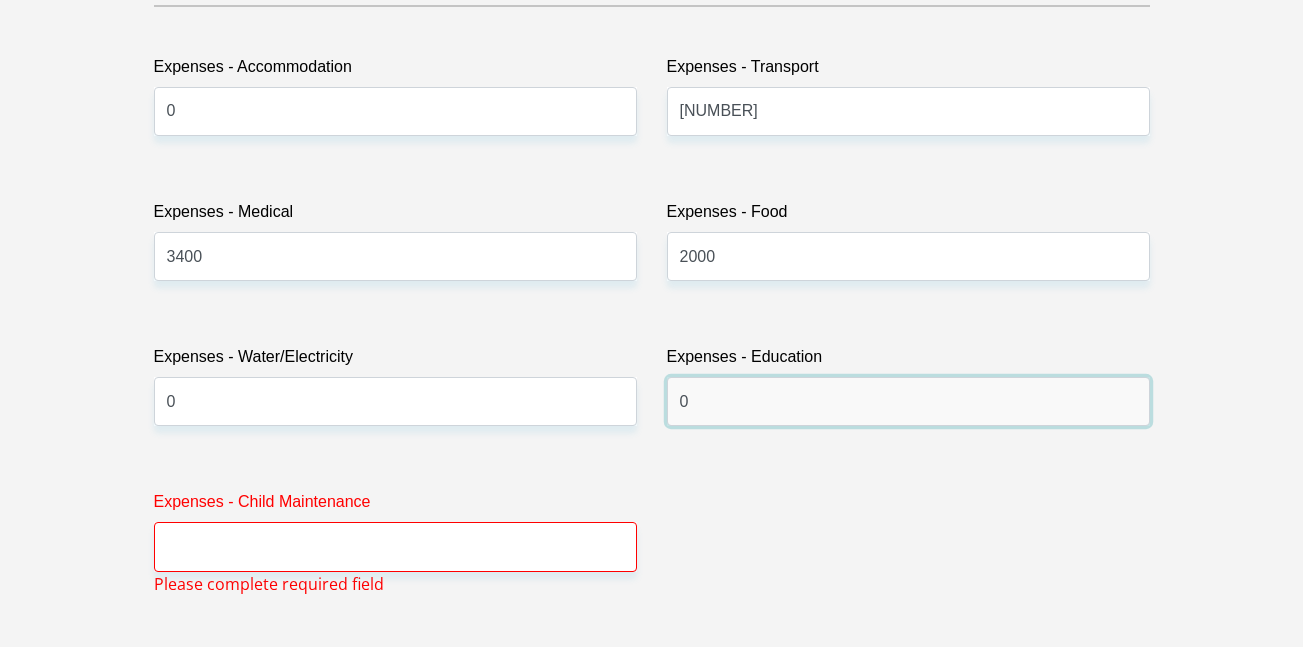 scroll, scrollTop: 2983, scrollLeft: 0, axis: vertical 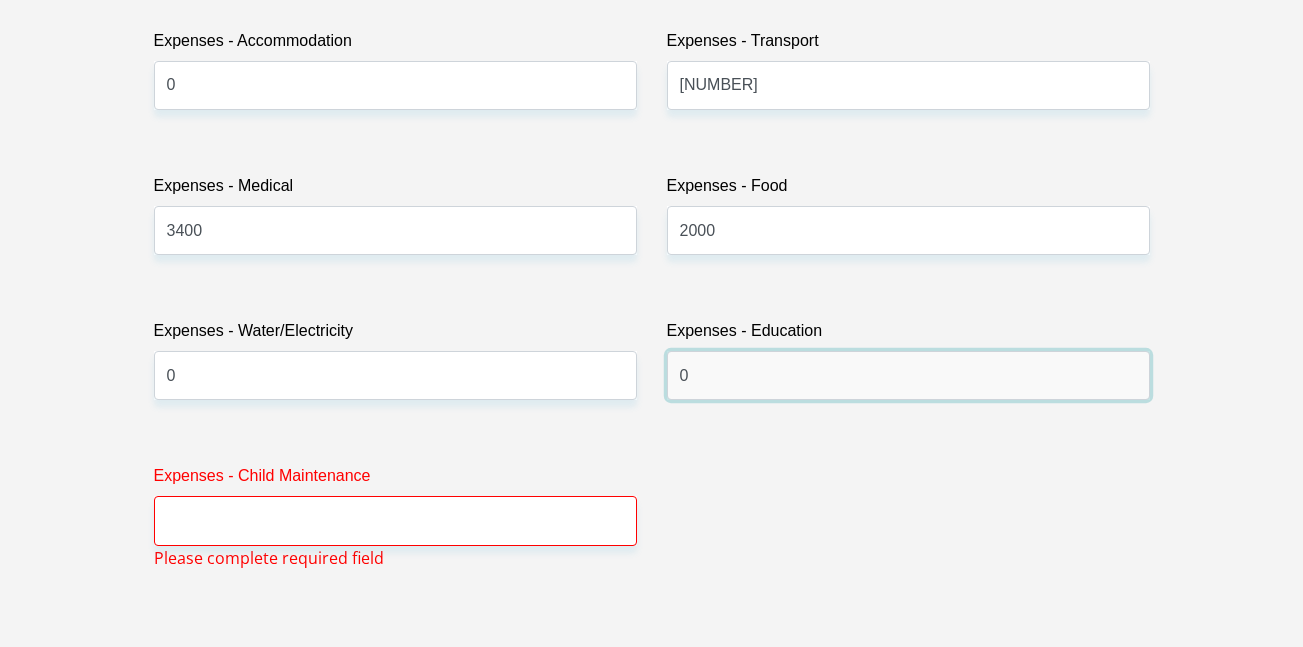 type on "0" 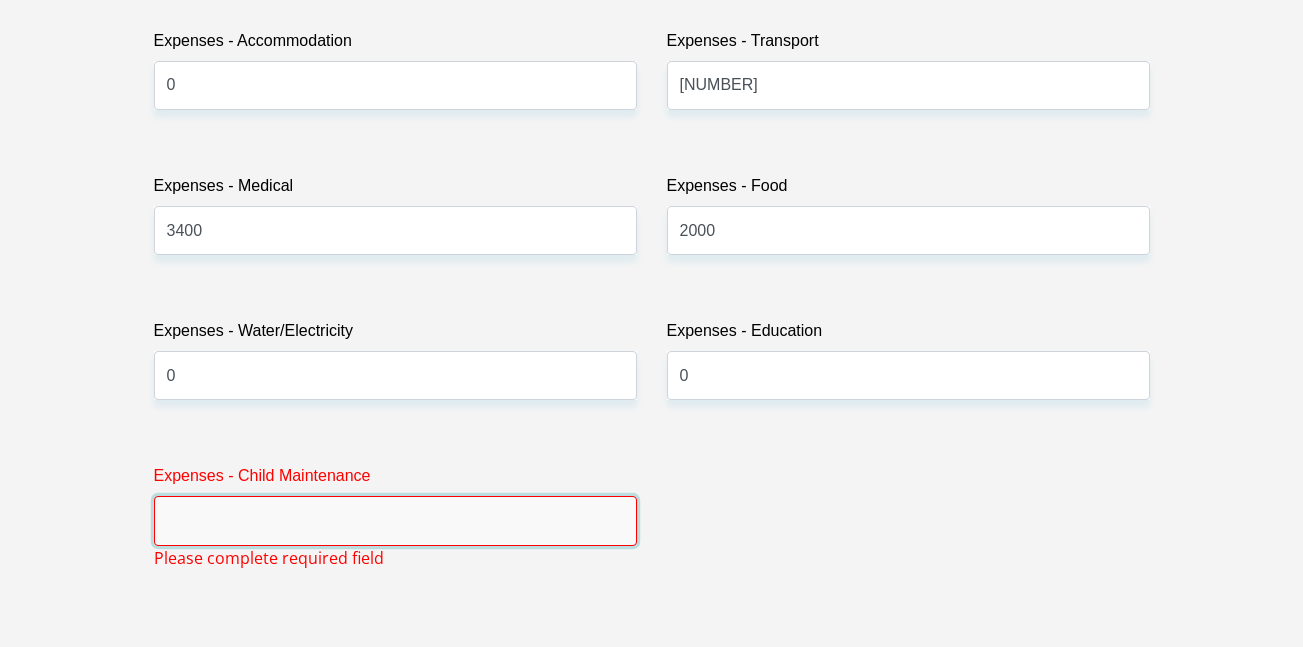 click on "Expenses - Child Maintenance" at bounding box center [395, 520] 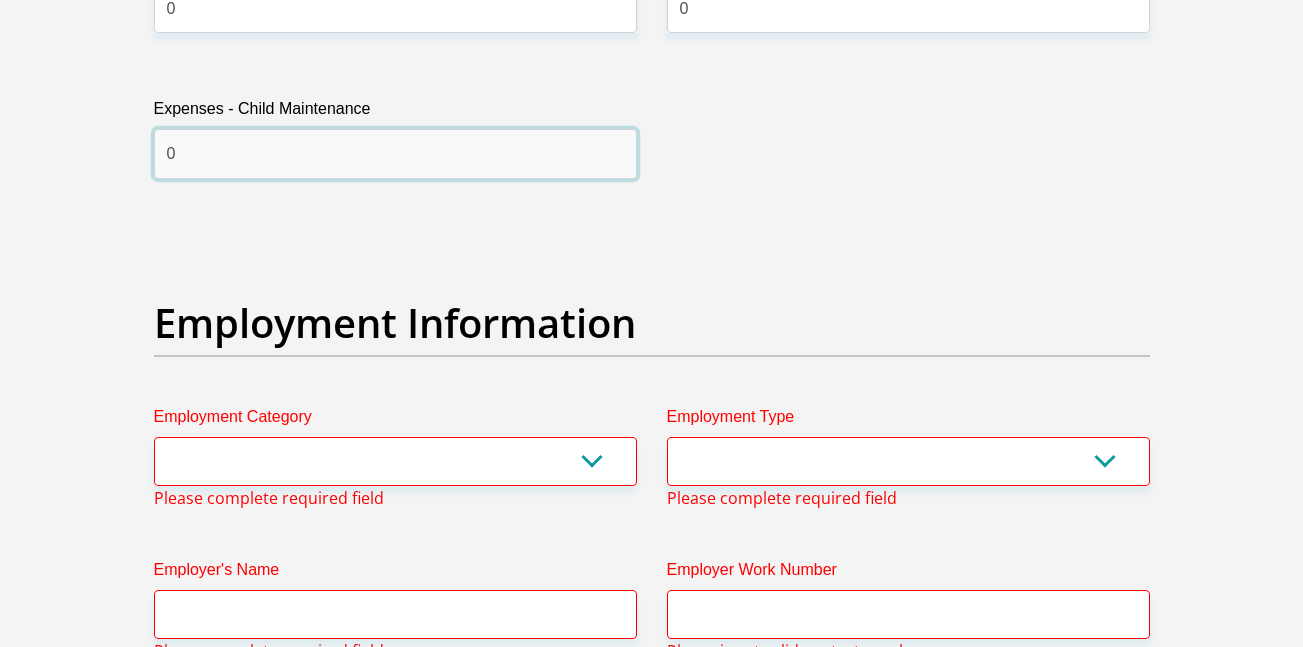 scroll, scrollTop: 3360, scrollLeft: 0, axis: vertical 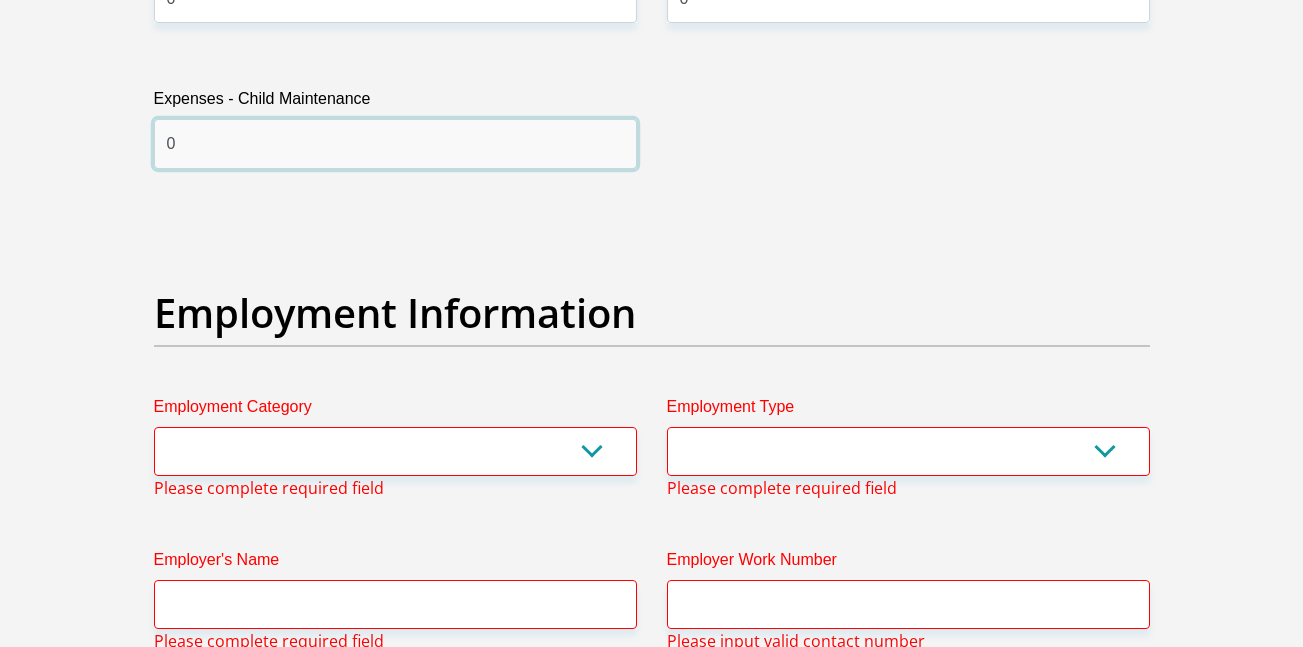 type on "0" 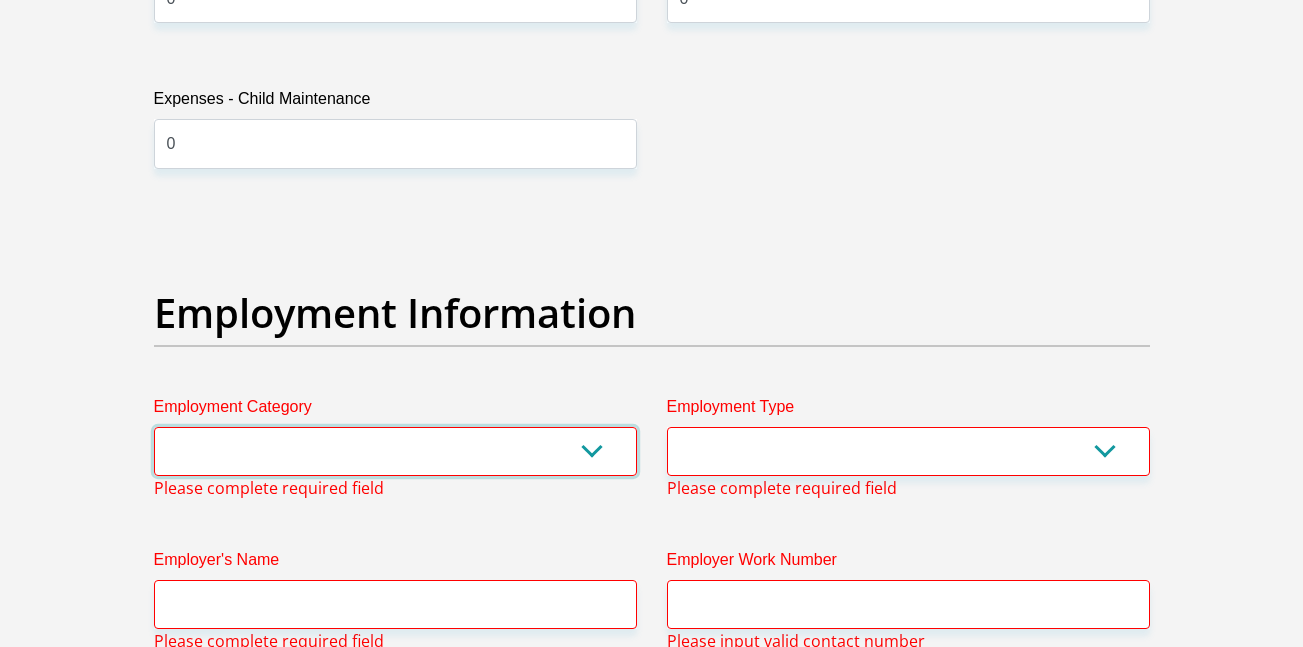 click on "AGRICULTURE
ALCOHOL & TOBACCO
CONSTRUCTION MATERIALS
METALLURGY
EQUIPMENT FOR RENEWABLE ENERGY
SPECIALIZED CONTRACTORS
CAR
GAMING (INCL. INTERNET
OTHER WHOLESALE
UNLICENSED PHARMACEUTICALS
CURRENCY EXCHANGE HOUSES
OTHER FINANCIAL INSTITUTIONS & INSURANCE
REAL ESTATE AGENTS
OIL & GAS
OTHER MATERIALS (E.G. IRON ORE)
PRECIOUS STONES & PRECIOUS METALS
POLITICAL ORGANIZATIONS
RELIGIOUS ORGANIZATIONS(NOT SECTS)
ACTI. HAVING BUSINESS DEAL WITH PUBLIC ADMINISTRATION
LAUNDROMATS" at bounding box center (395, 451) 